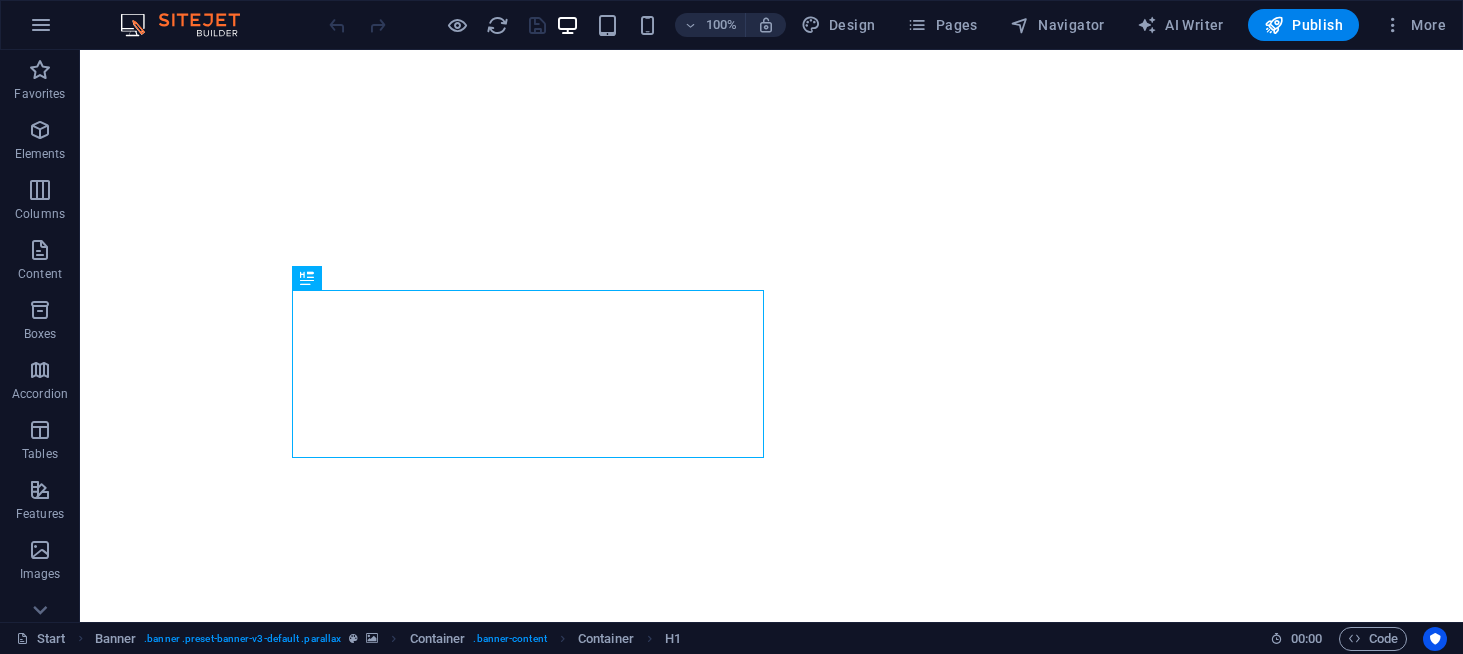scroll, scrollTop: 0, scrollLeft: 0, axis: both 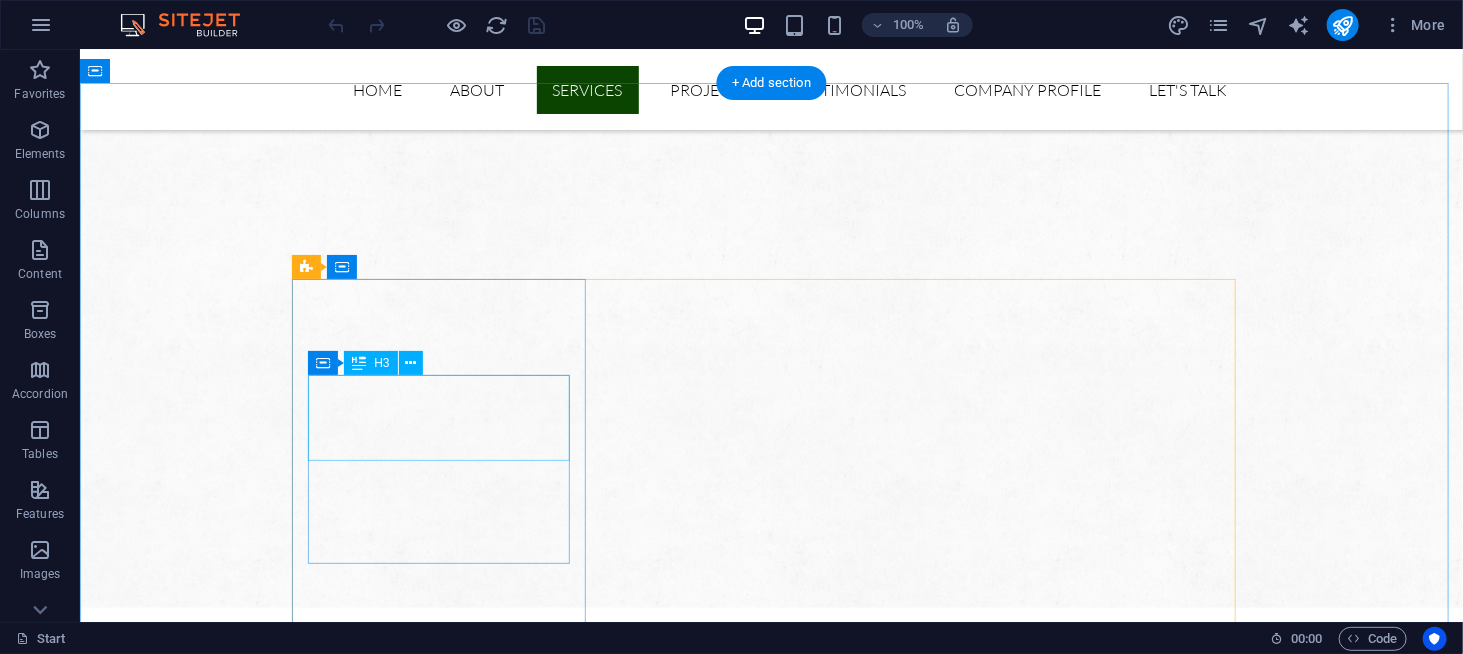 click on "GENERAL  CONTRACTOR" at bounding box center (445, 2190) 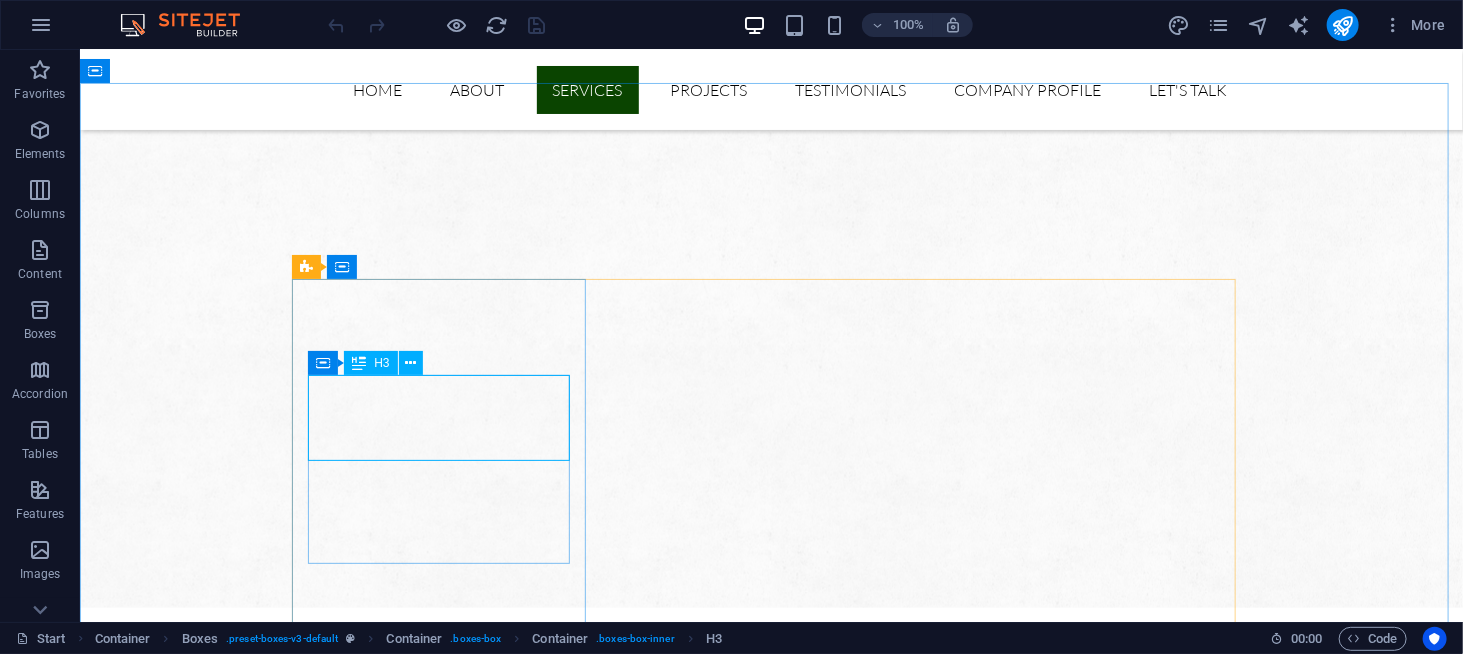 click at bounding box center (359, 363) 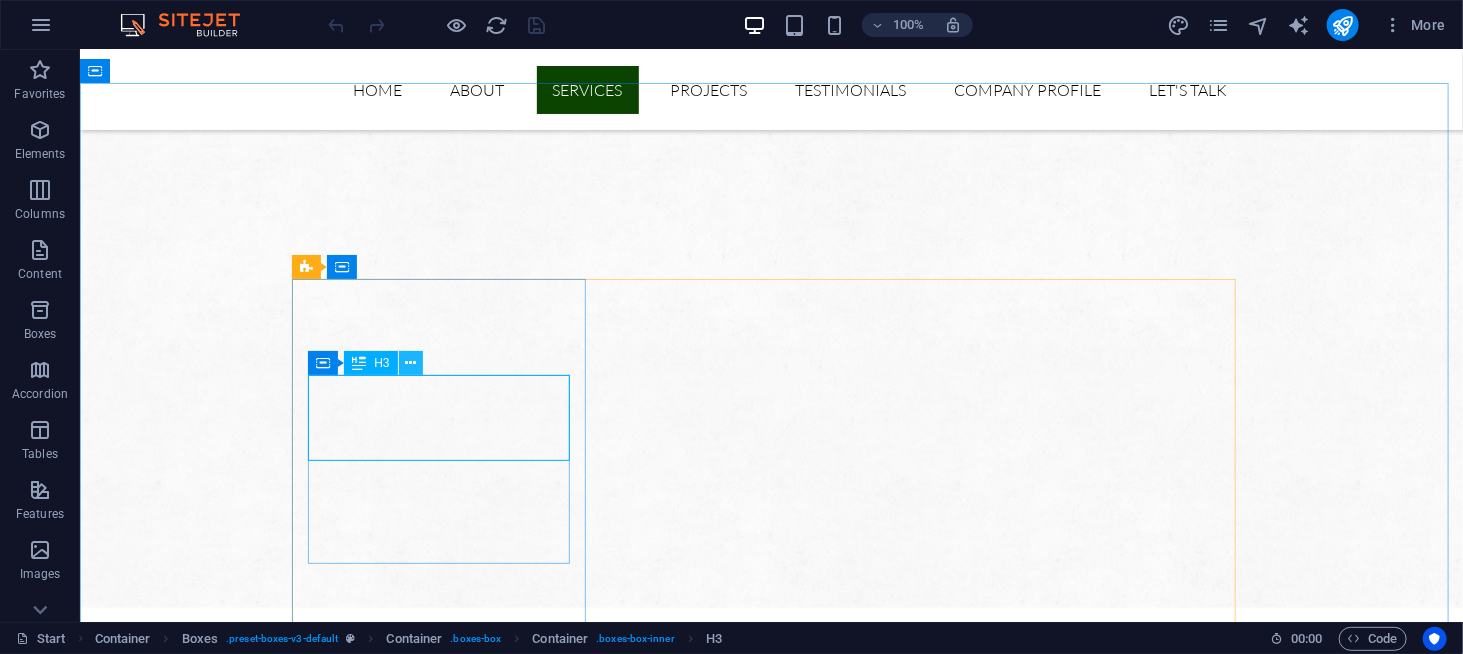click at bounding box center (410, 363) 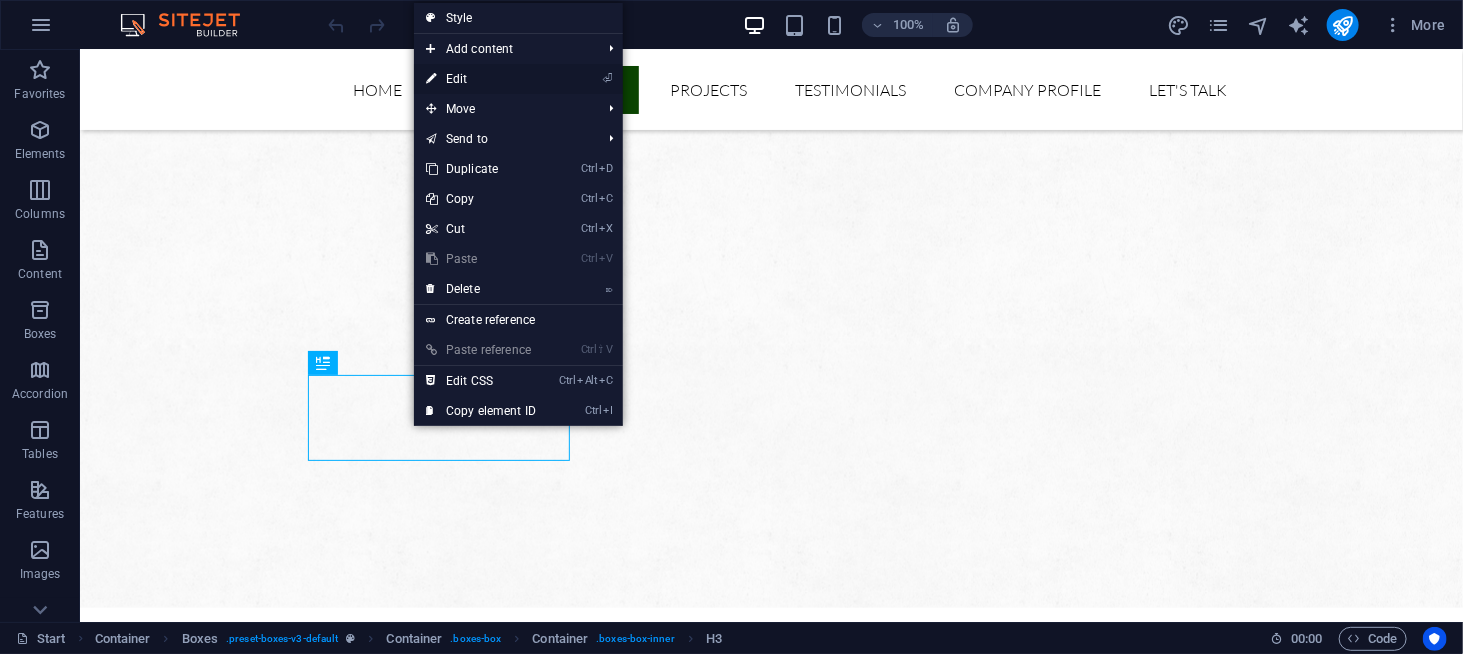 click on "⏎  Edit" at bounding box center (518, 79) 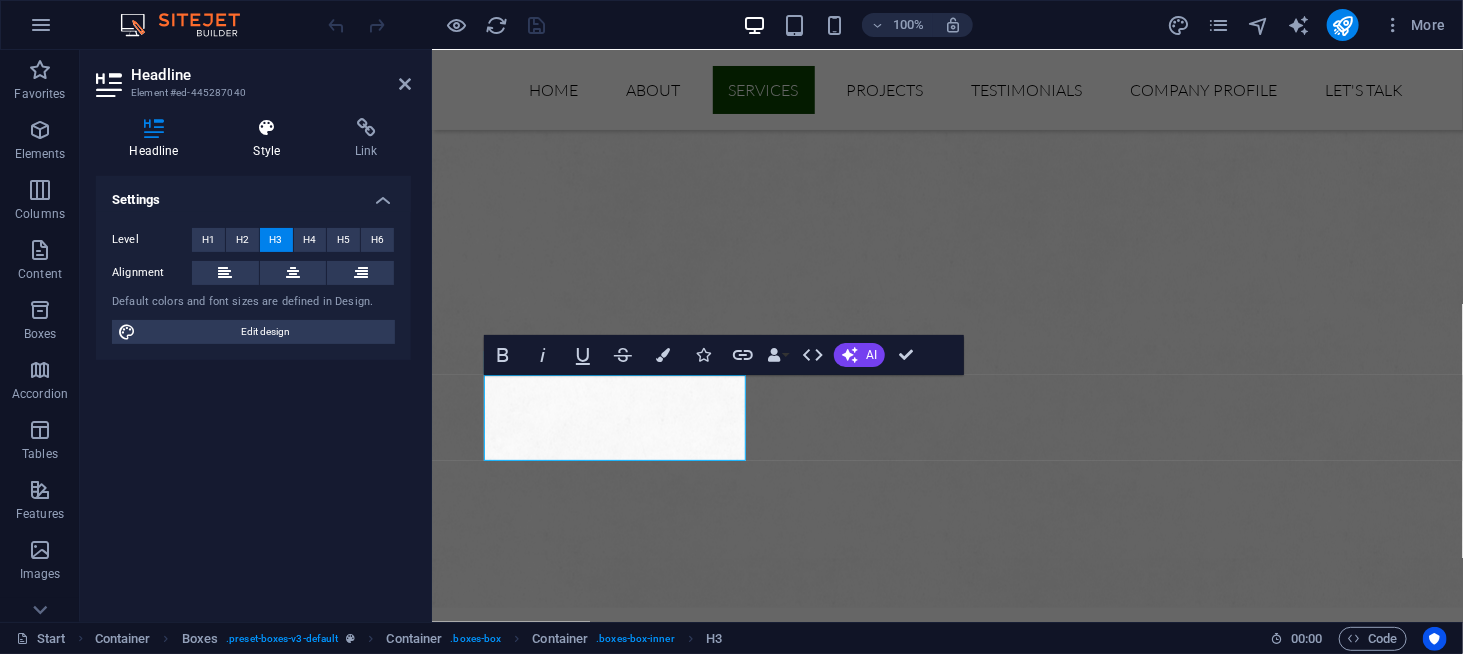 click at bounding box center [267, 128] 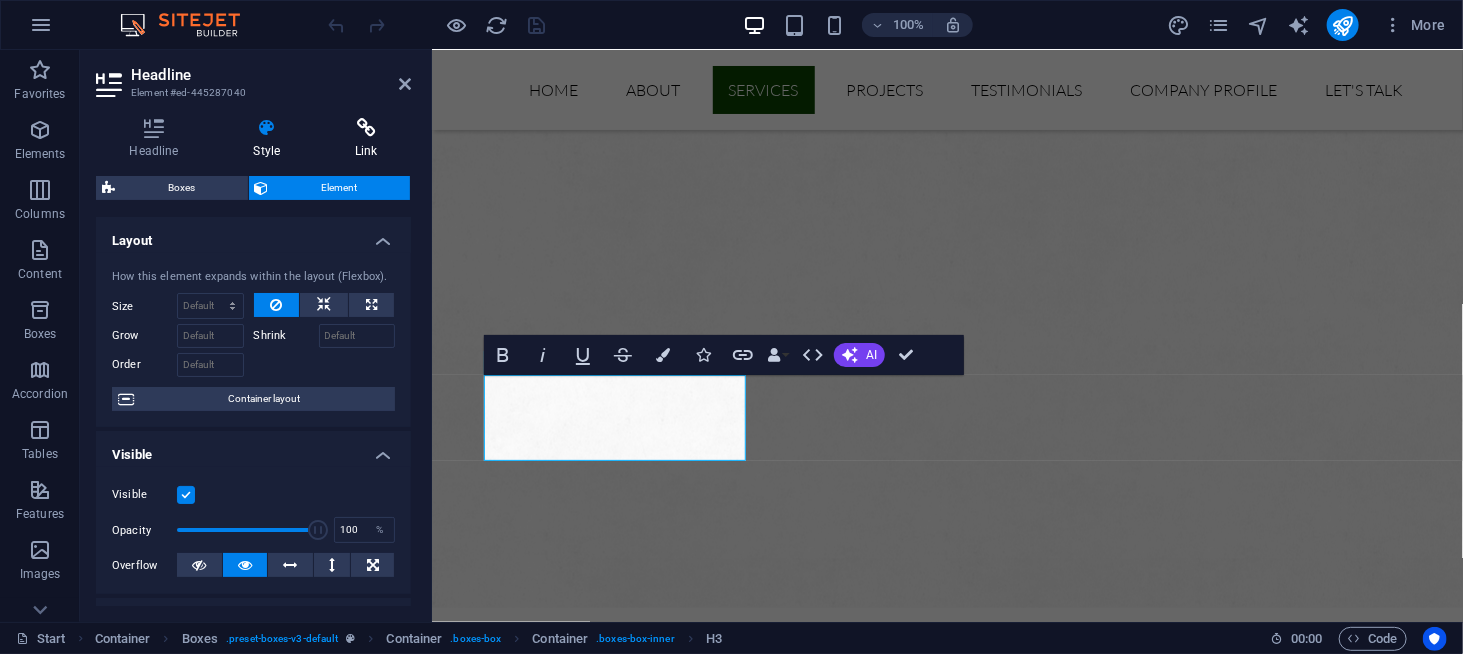 click at bounding box center [366, 128] 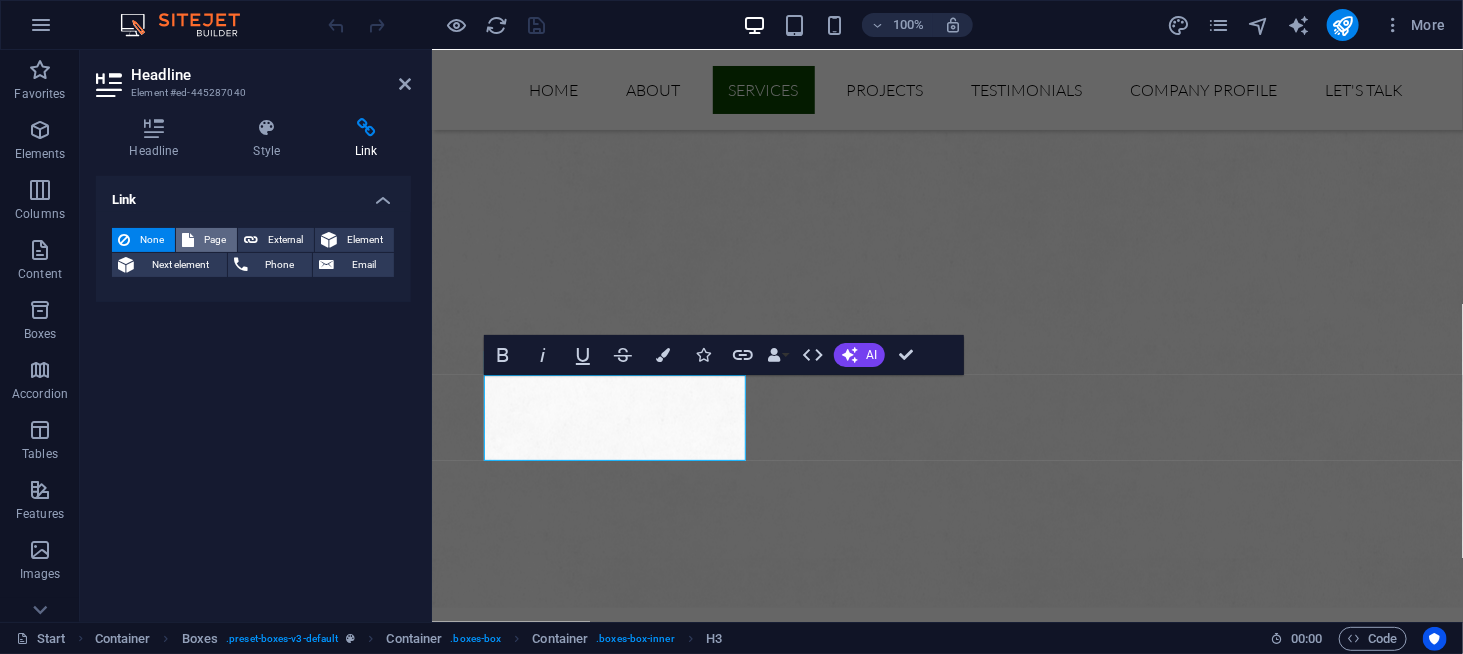 click on "Page" at bounding box center (215, 240) 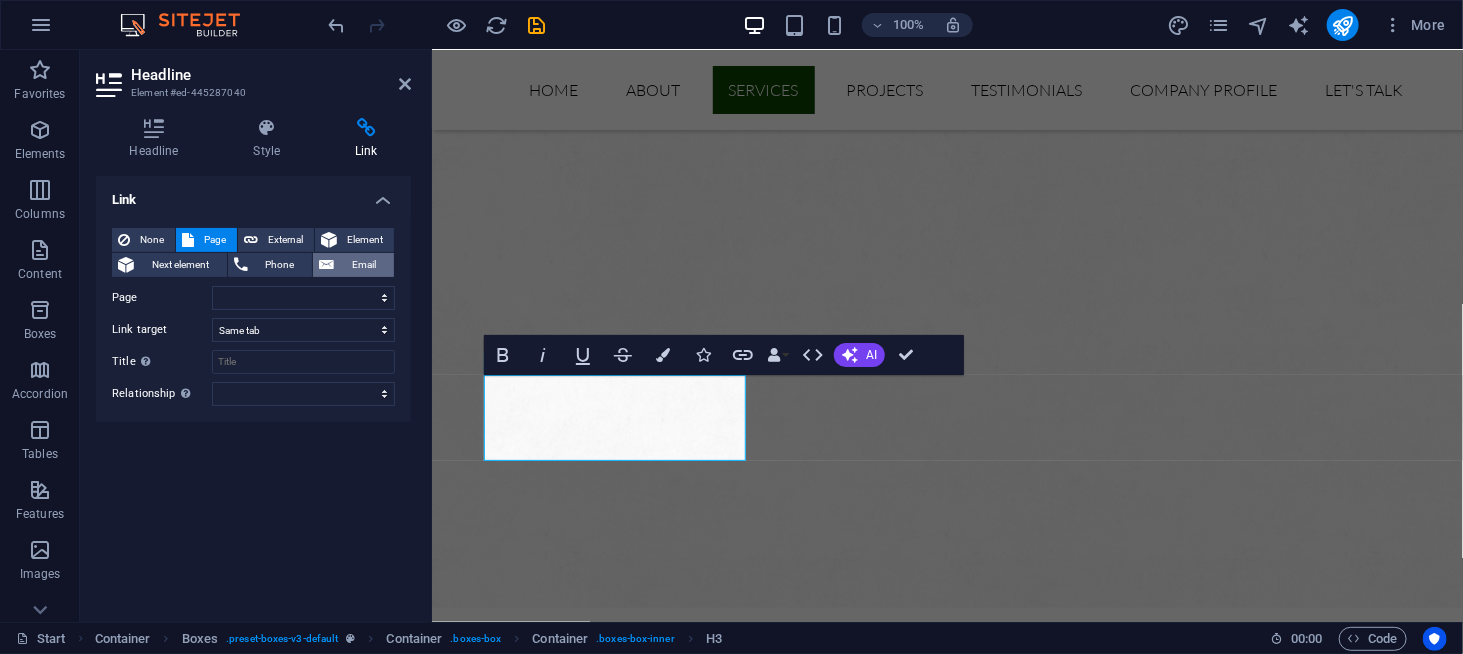 click on "Email" at bounding box center [364, 265] 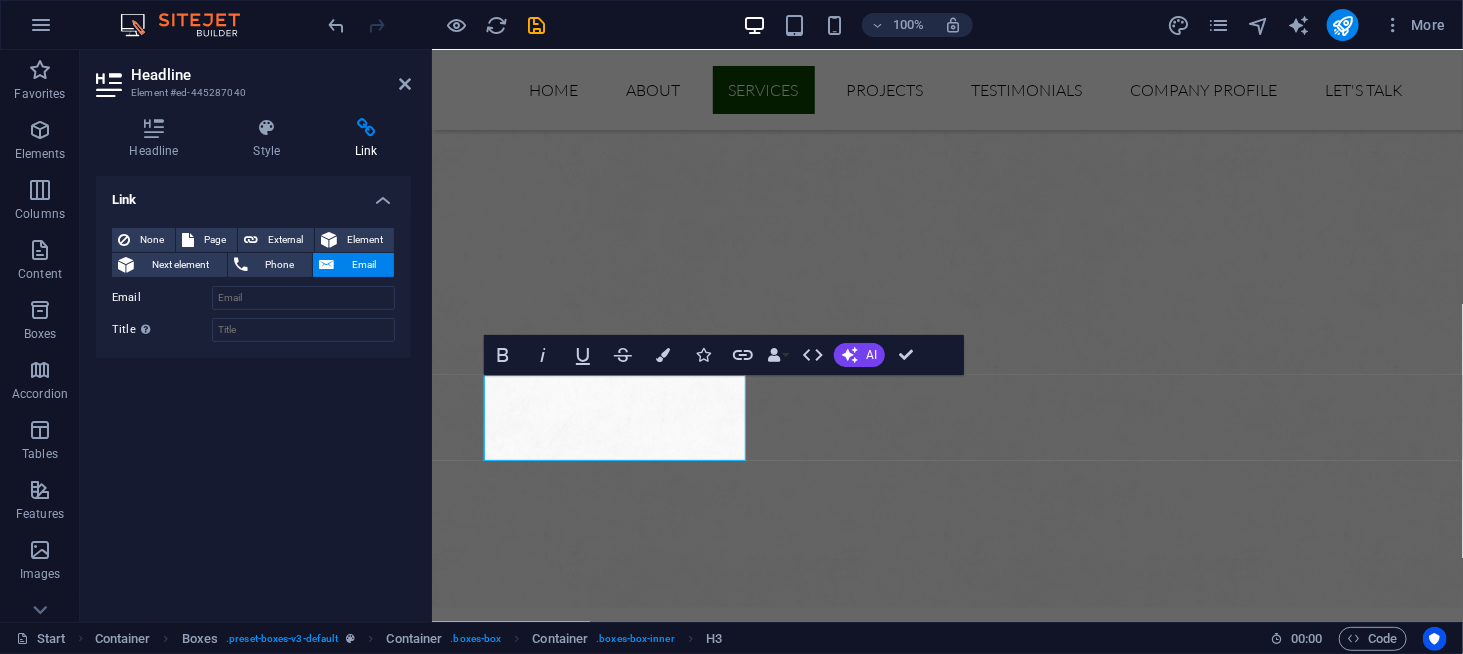 click at bounding box center (366, 128) 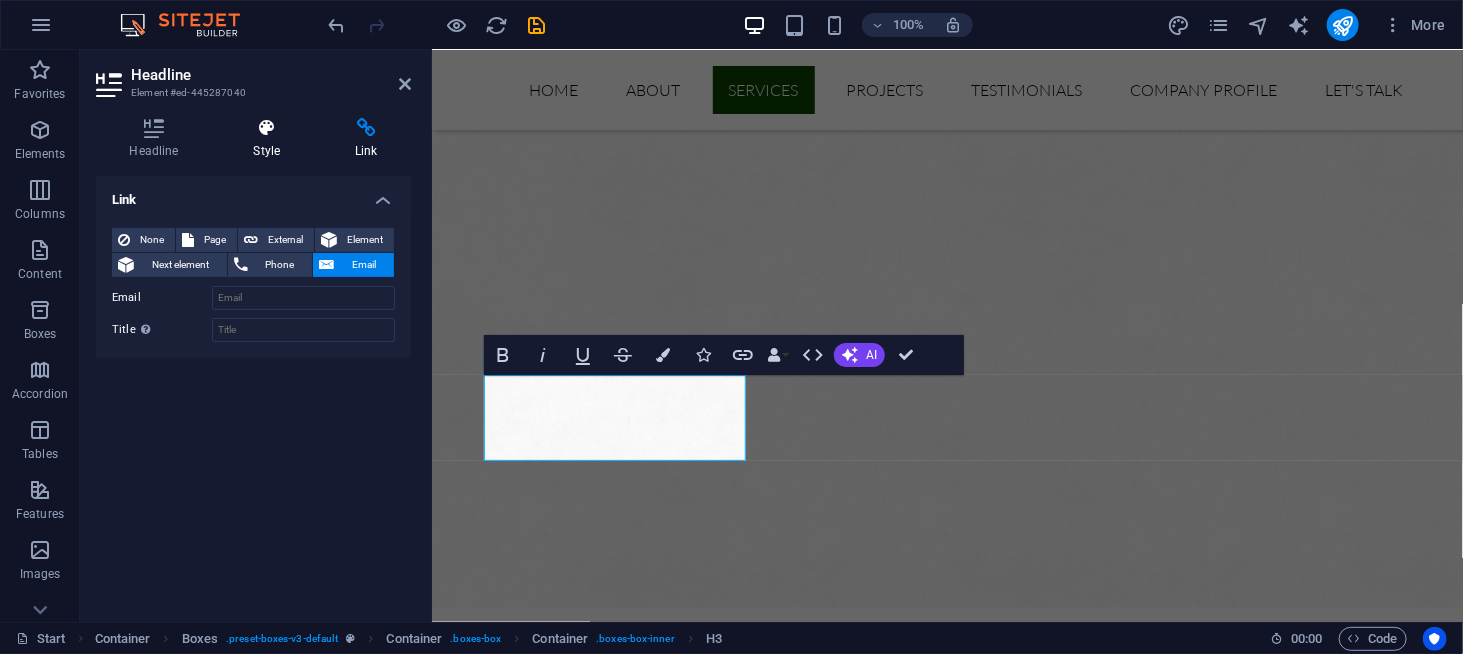 click at bounding box center [267, 128] 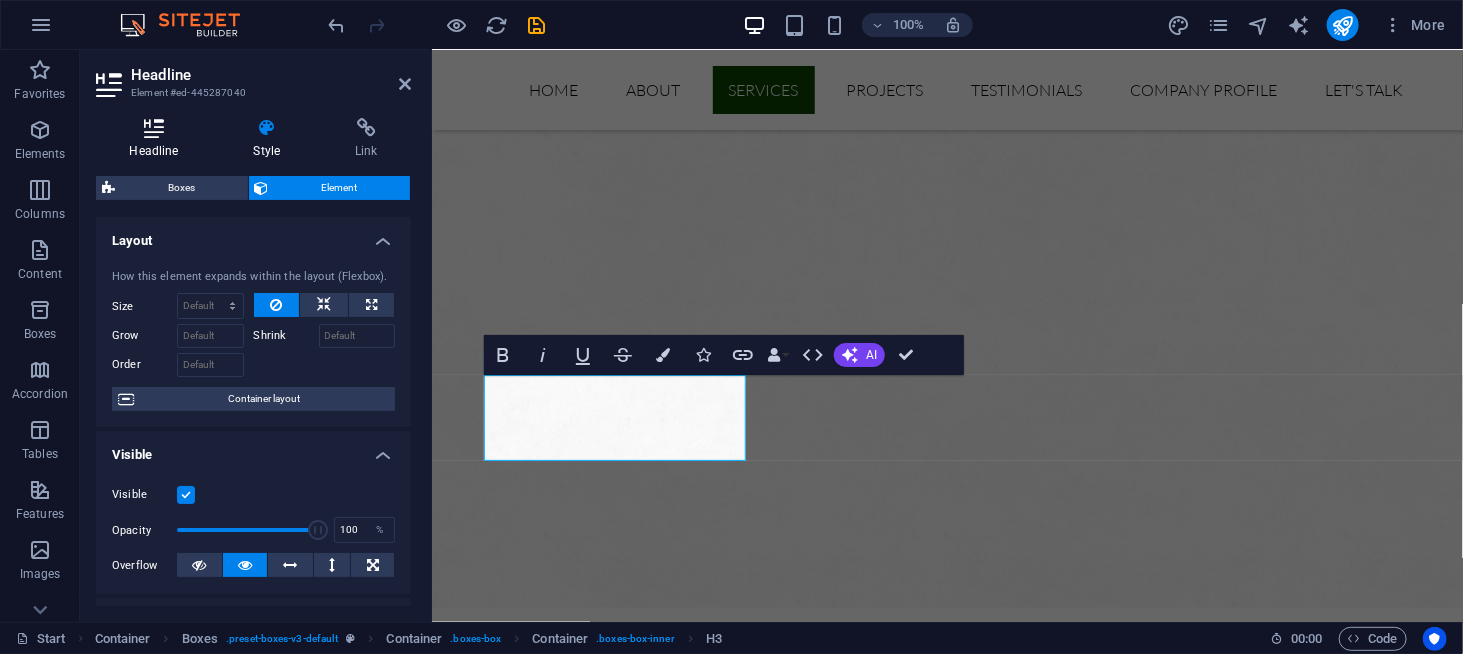 click at bounding box center [154, 128] 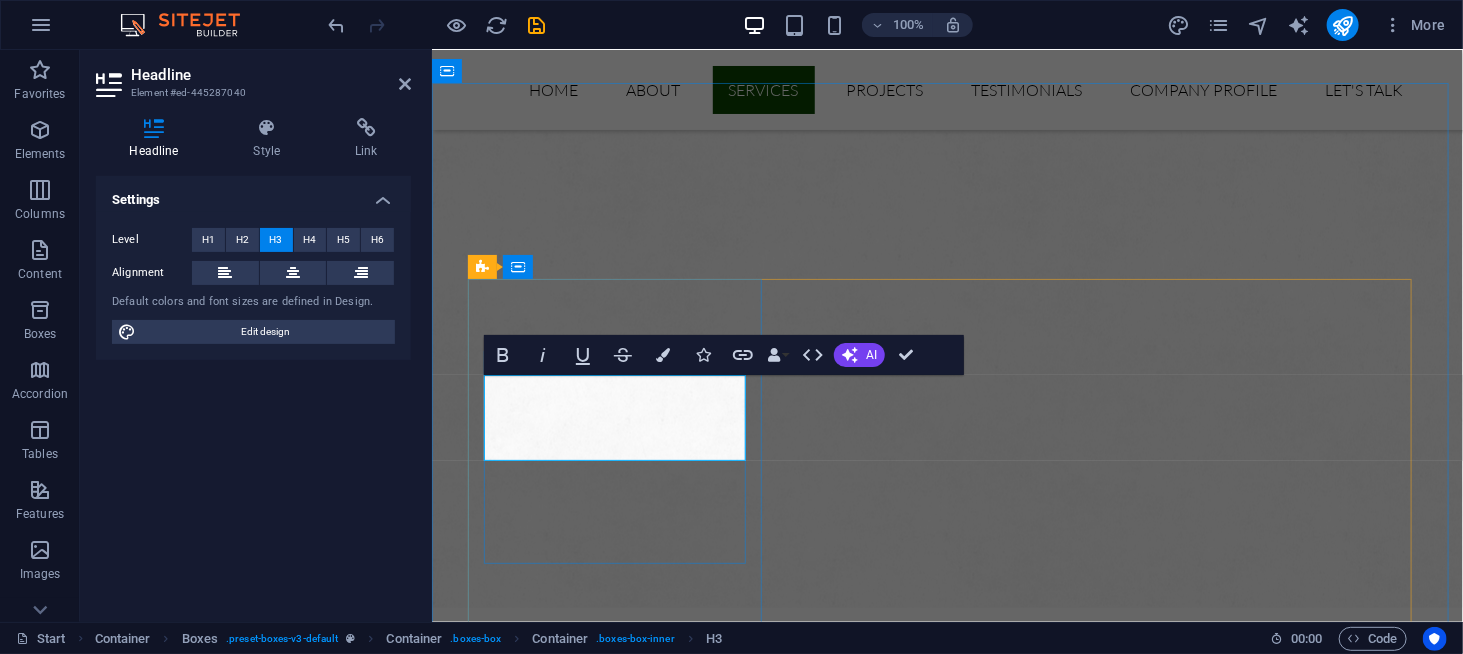click on "GENERAL CONTRACTOR" at bounding box center (621, 2189) 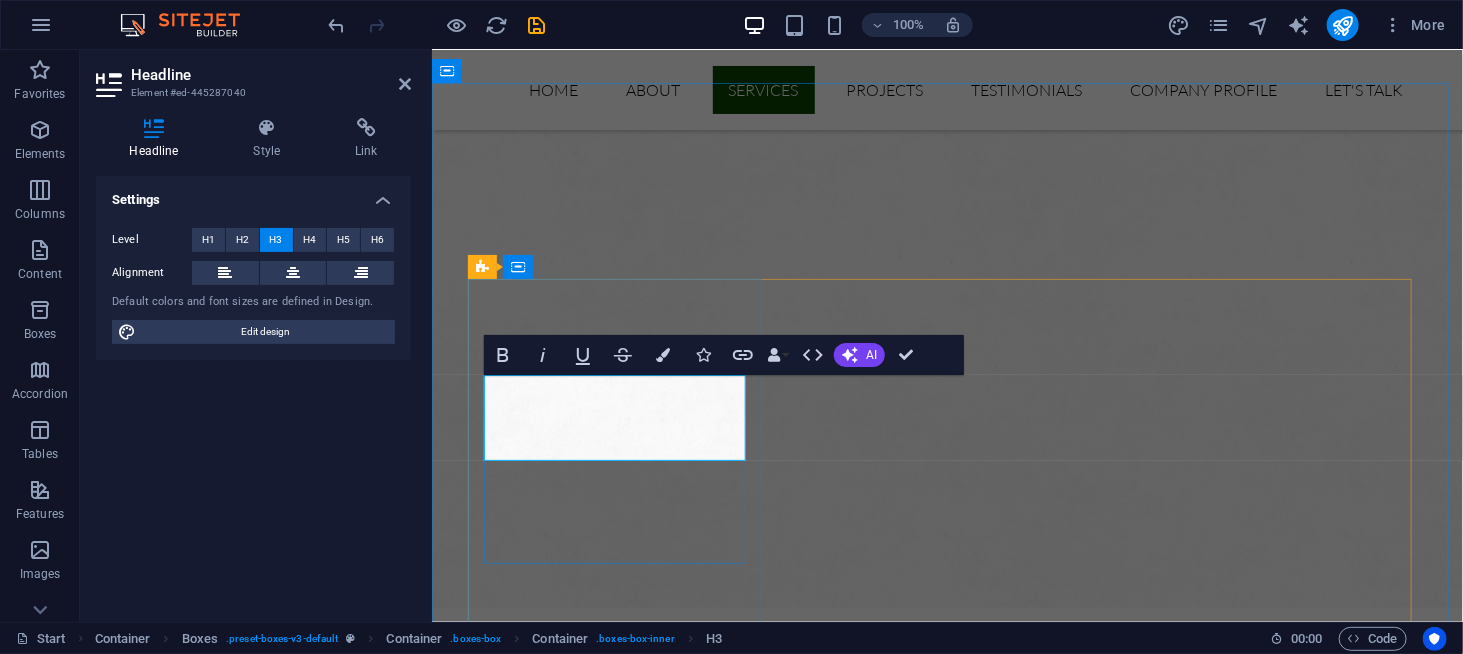 click on "GENERAL CONTRACTOR" at bounding box center [621, 2190] 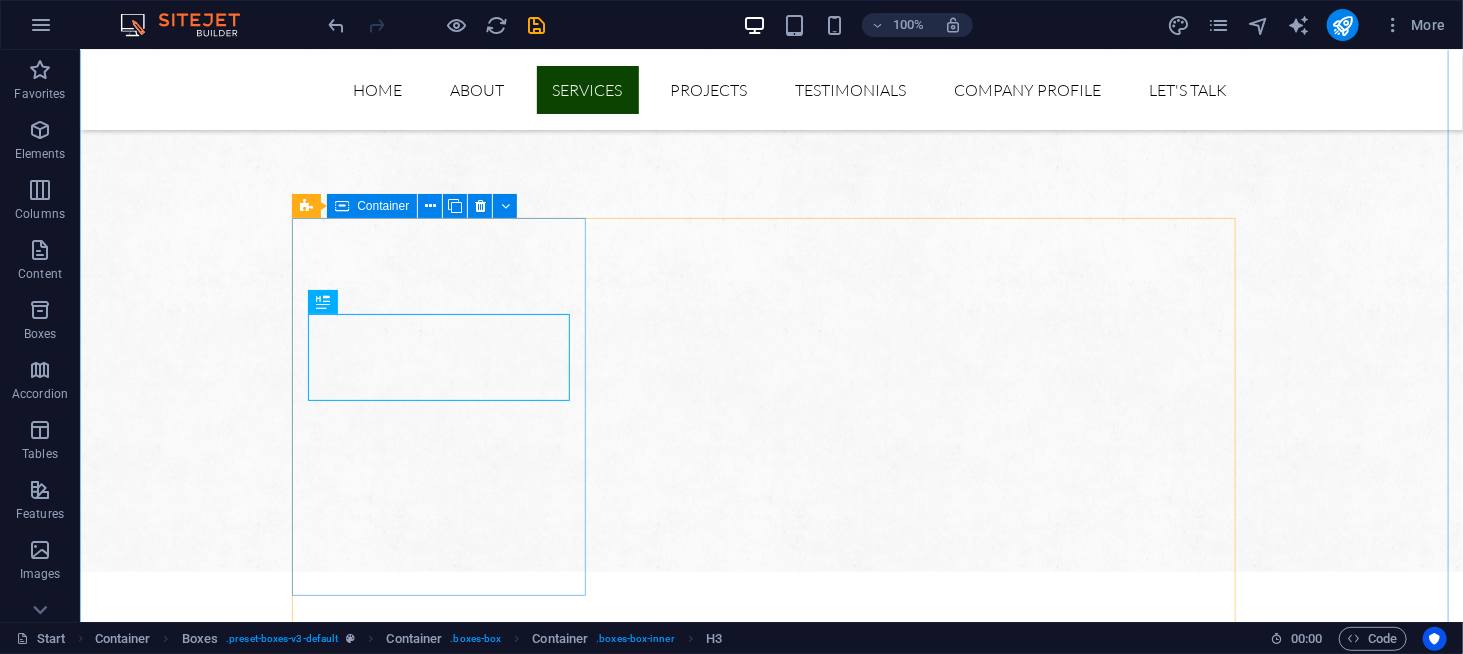 scroll, scrollTop: 1200, scrollLeft: 0, axis: vertical 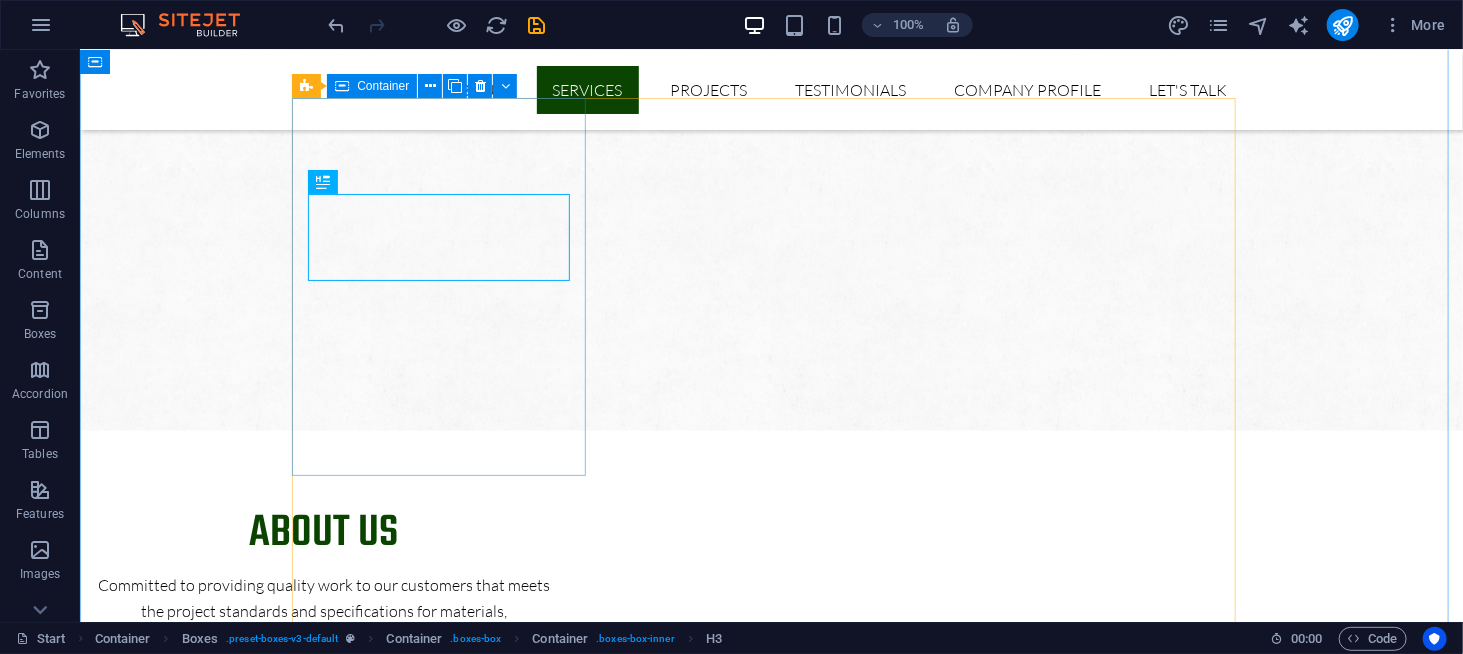 click on "GENERAL CONTRACTOR Design-and-Build Projects EPC Projects Turnkey Projects" at bounding box center (445, 2024) 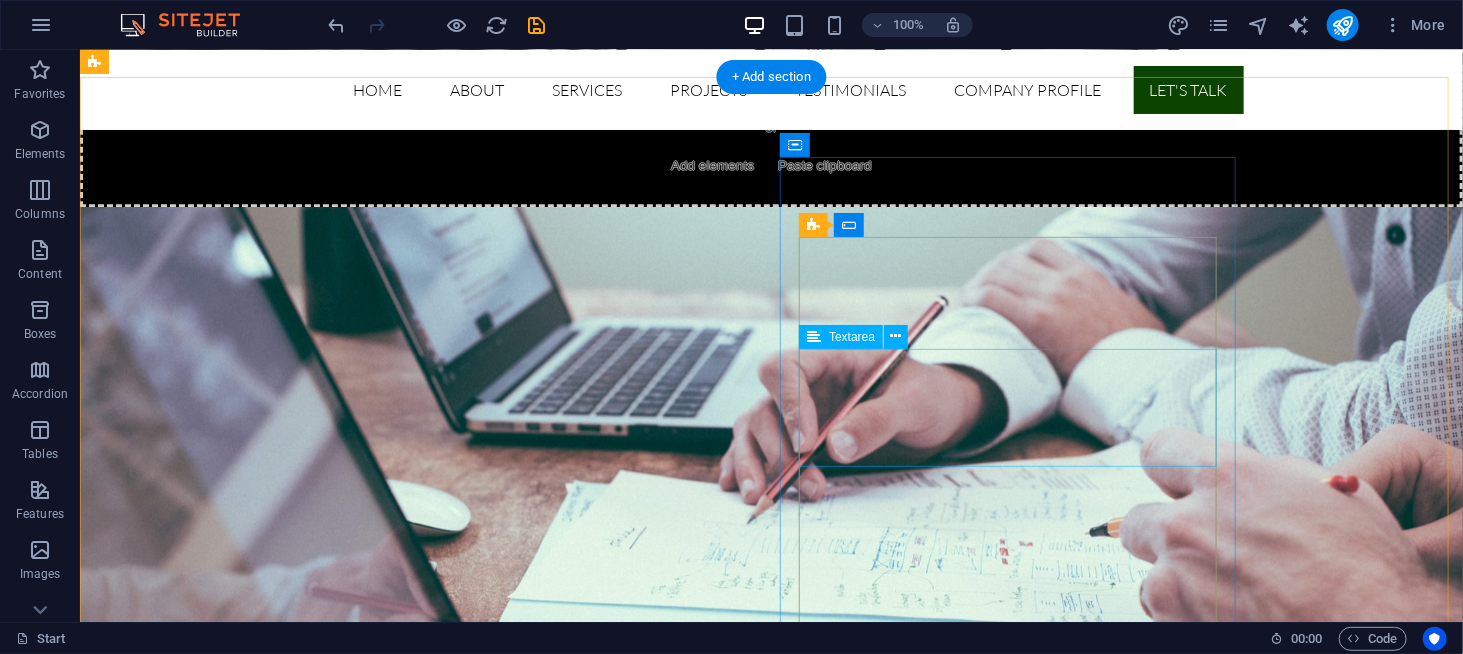 scroll, scrollTop: 6100, scrollLeft: 0, axis: vertical 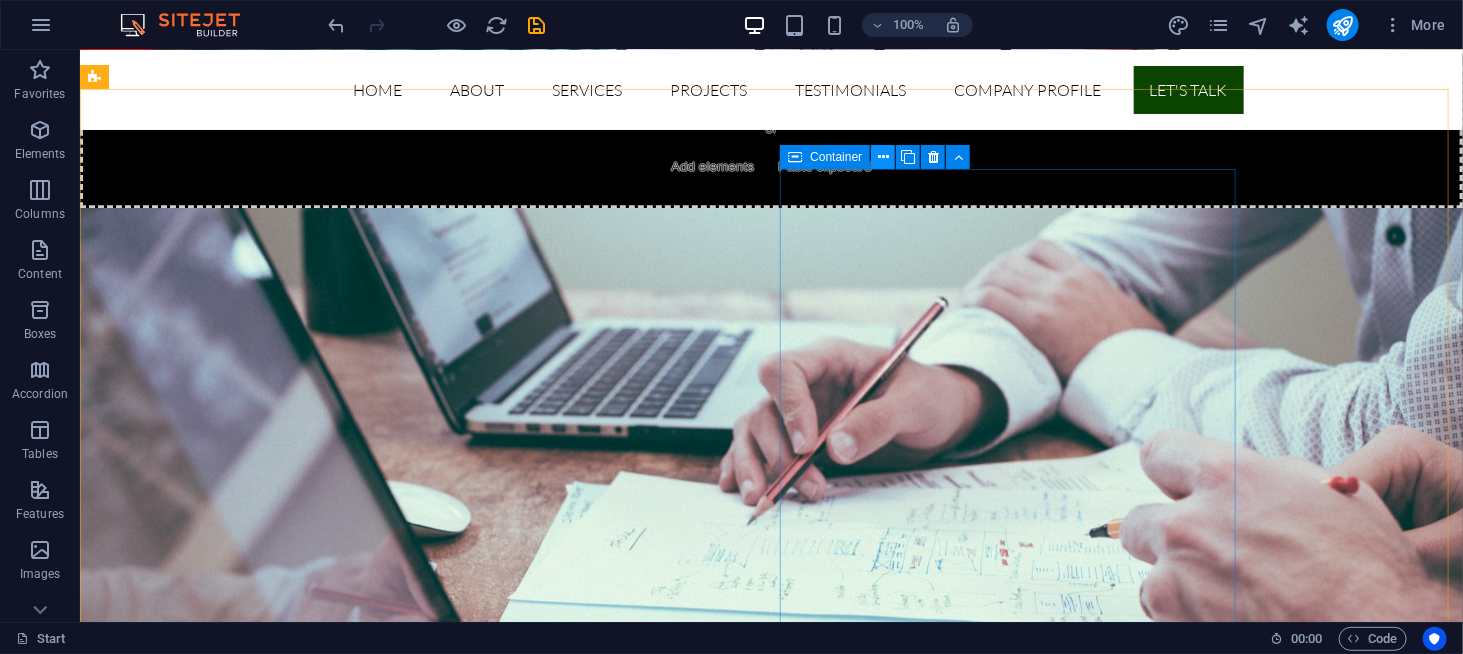 click at bounding box center [883, 157] 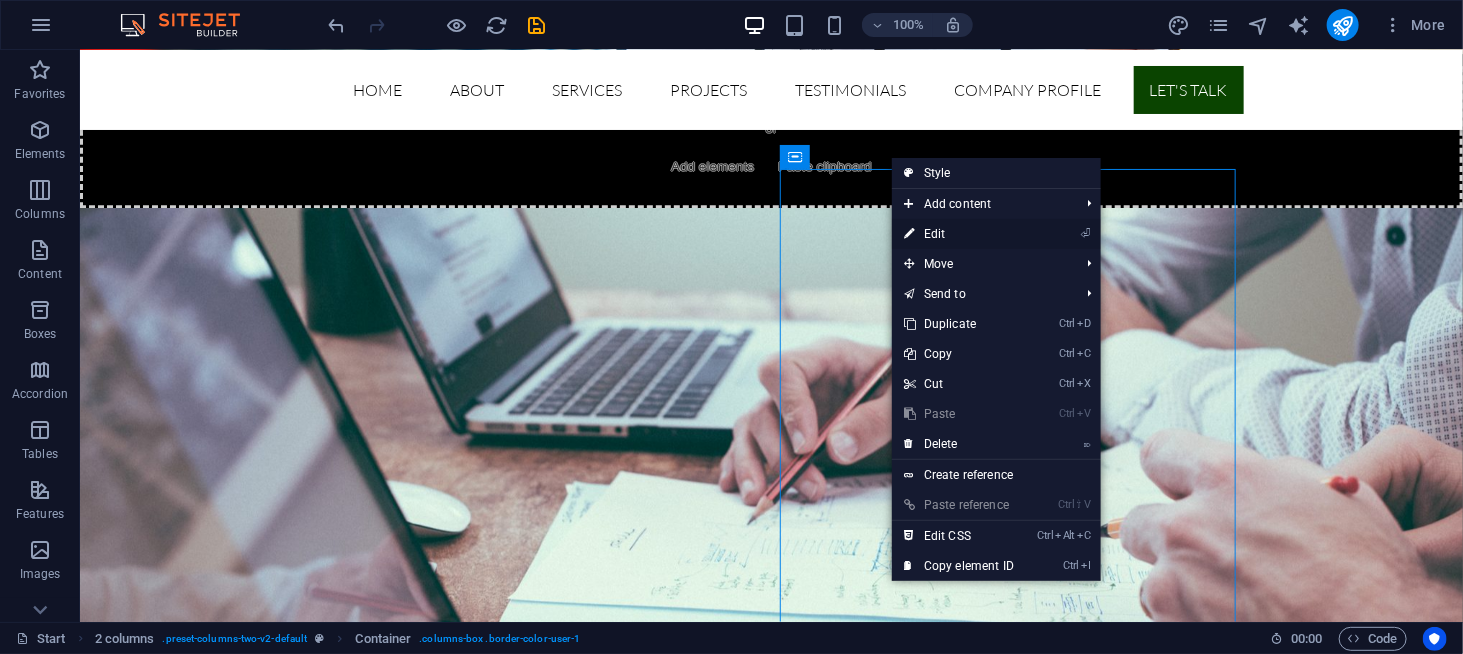 click on "⏎  Edit" at bounding box center (959, 234) 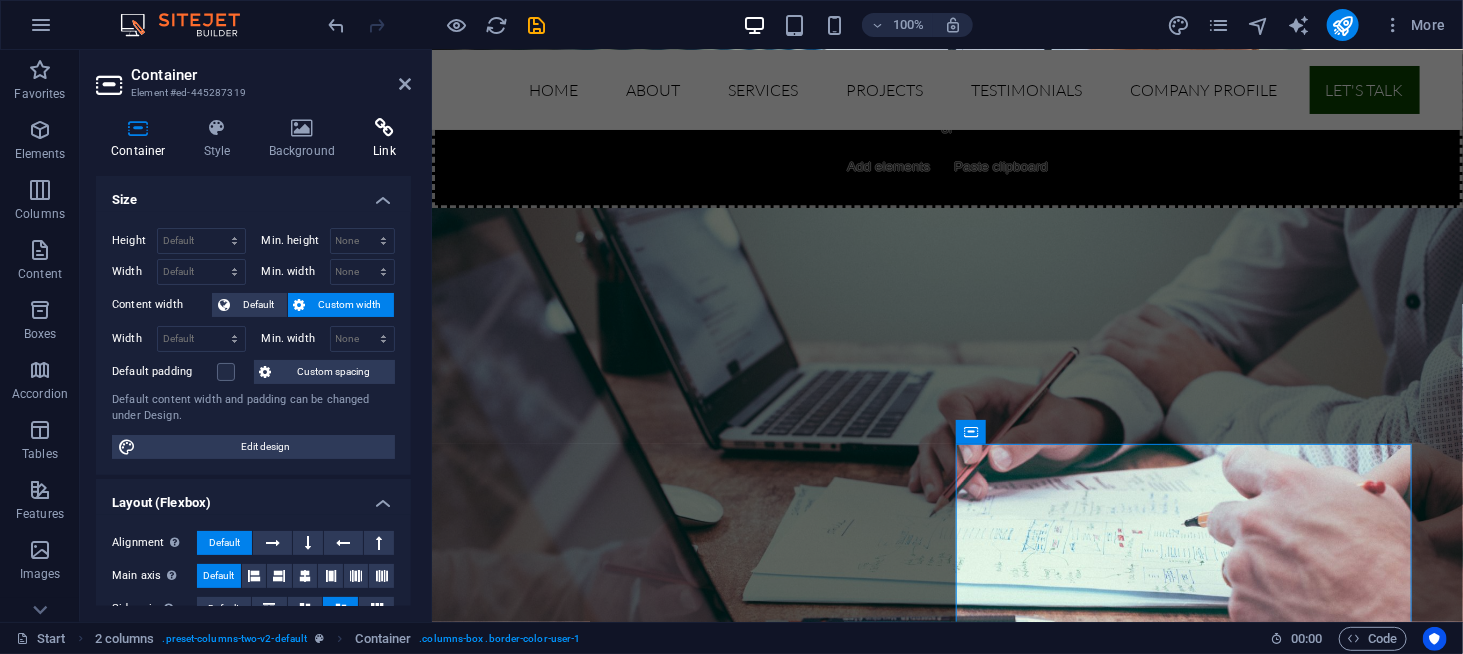 click at bounding box center (384, 128) 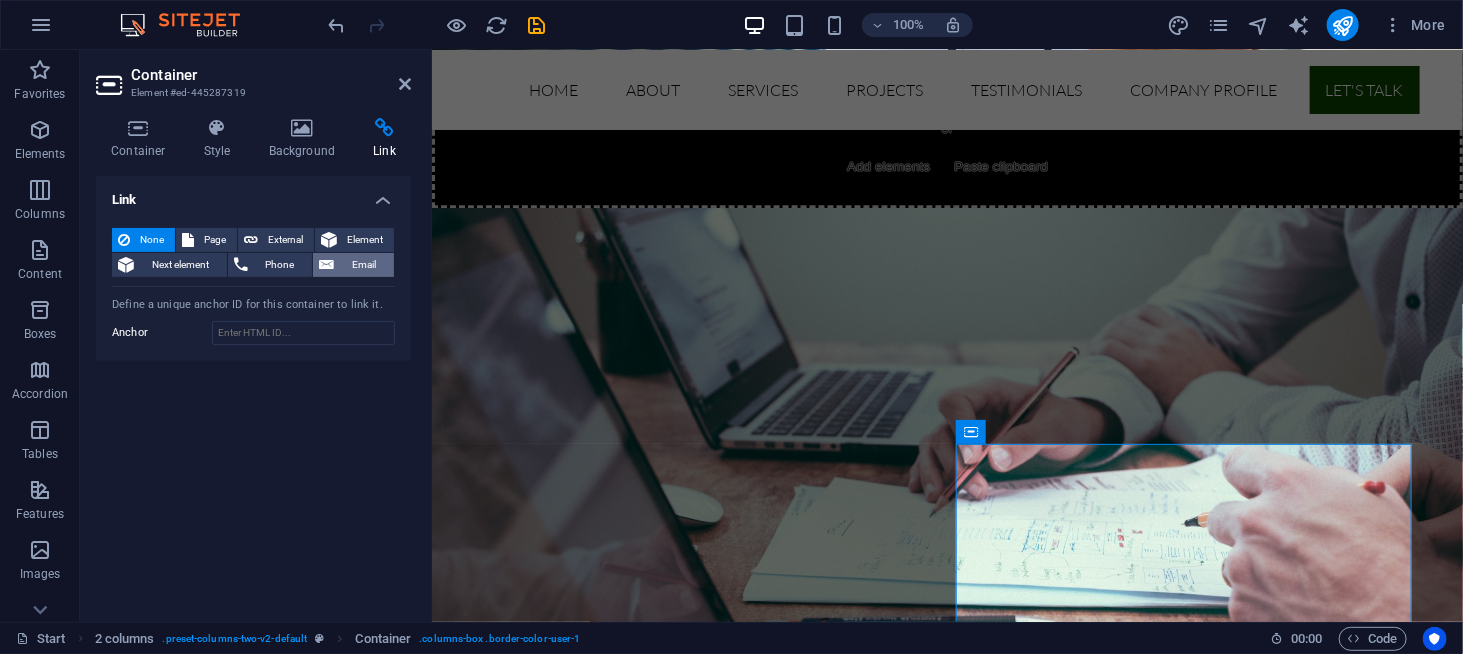 click on "Email" at bounding box center [353, 265] 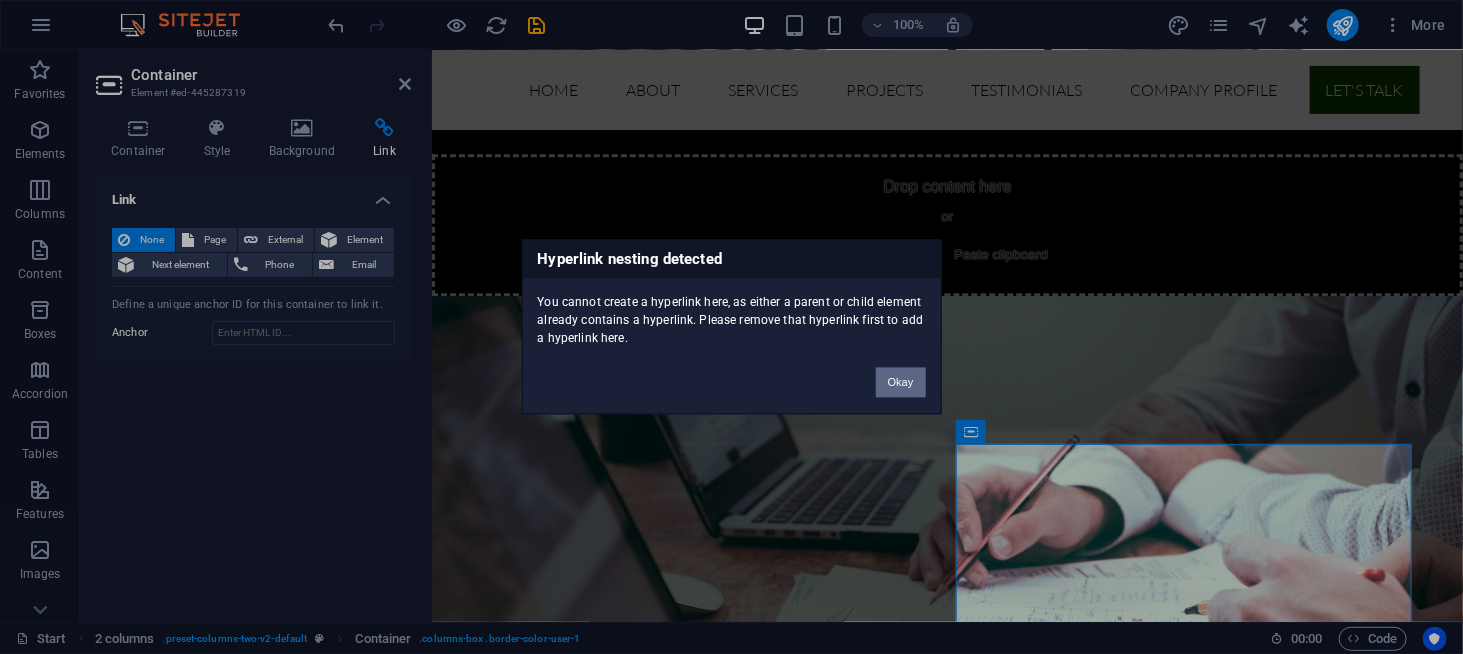 drag, startPoint x: 894, startPoint y: 385, endPoint x: 394, endPoint y: 330, distance: 503.0159 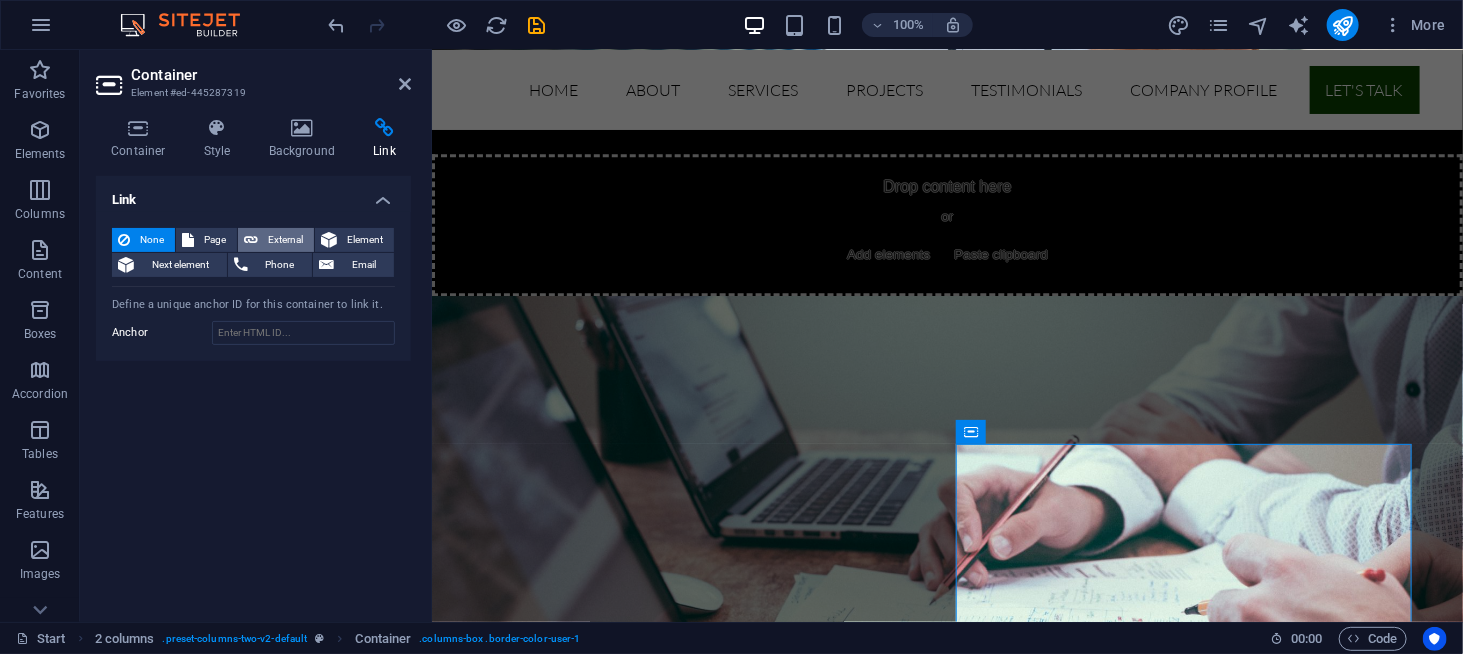 click on "External" at bounding box center [286, 240] 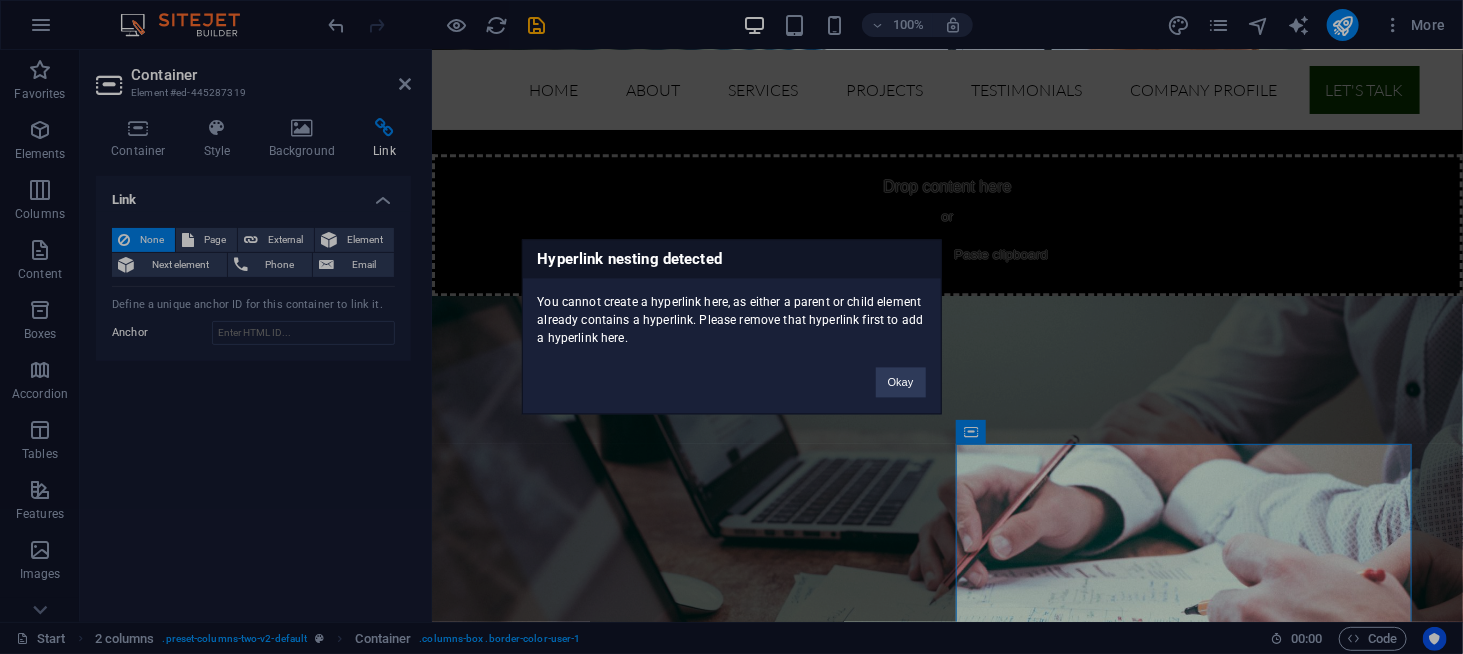 click on "Okay" at bounding box center [901, 373] 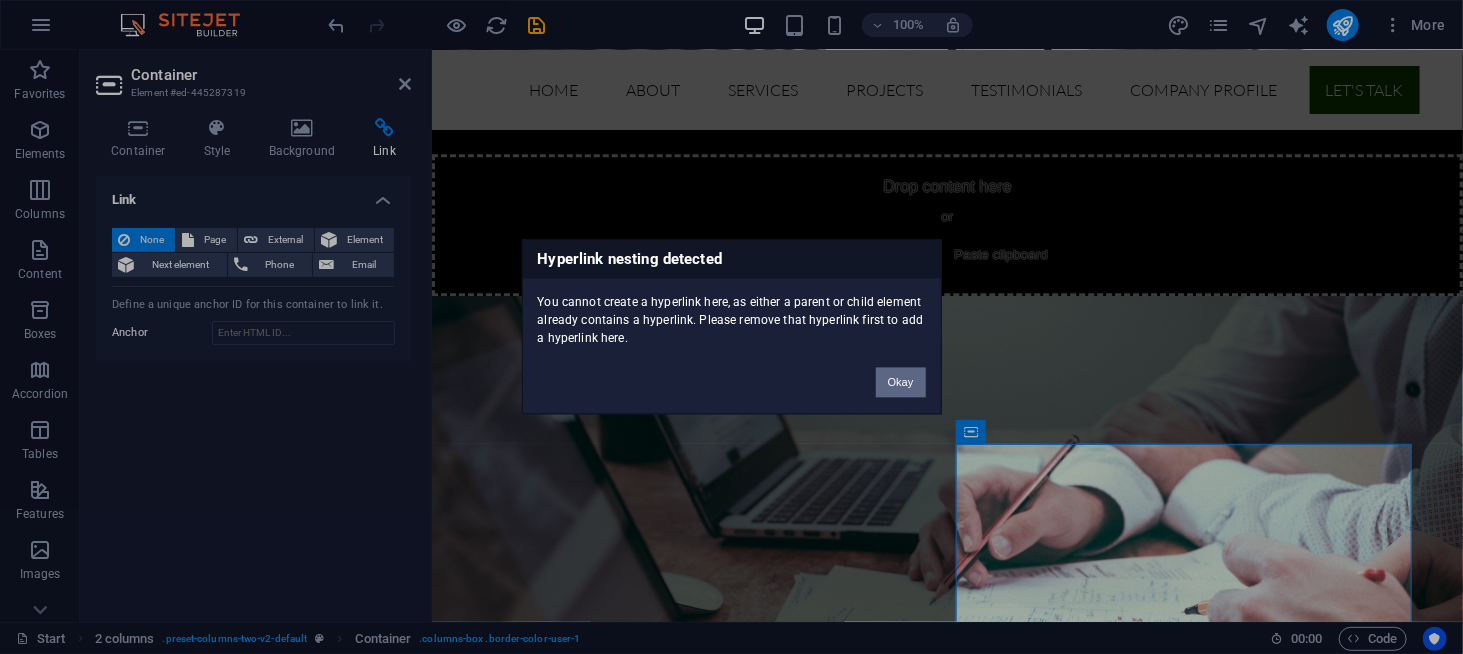 drag, startPoint x: 911, startPoint y: 375, endPoint x: 344, endPoint y: 314, distance: 570.27185 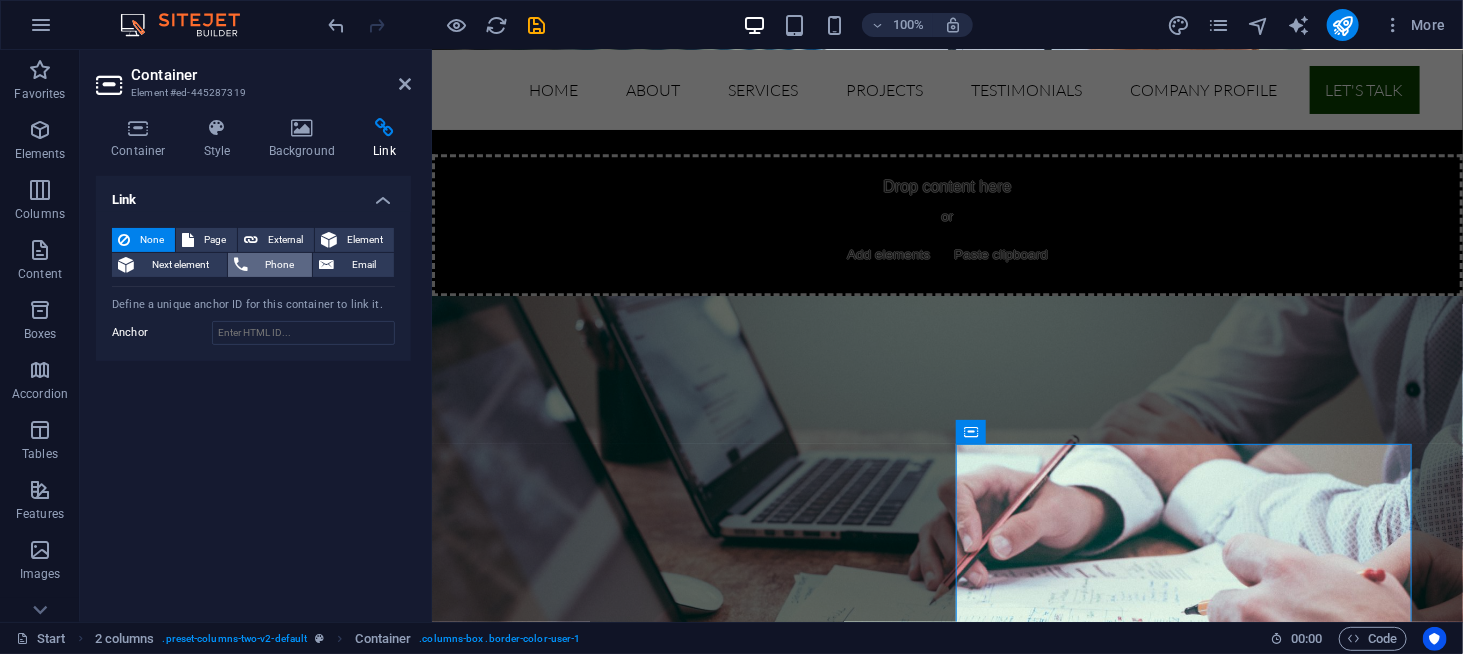 click on "Phone" at bounding box center (280, 265) 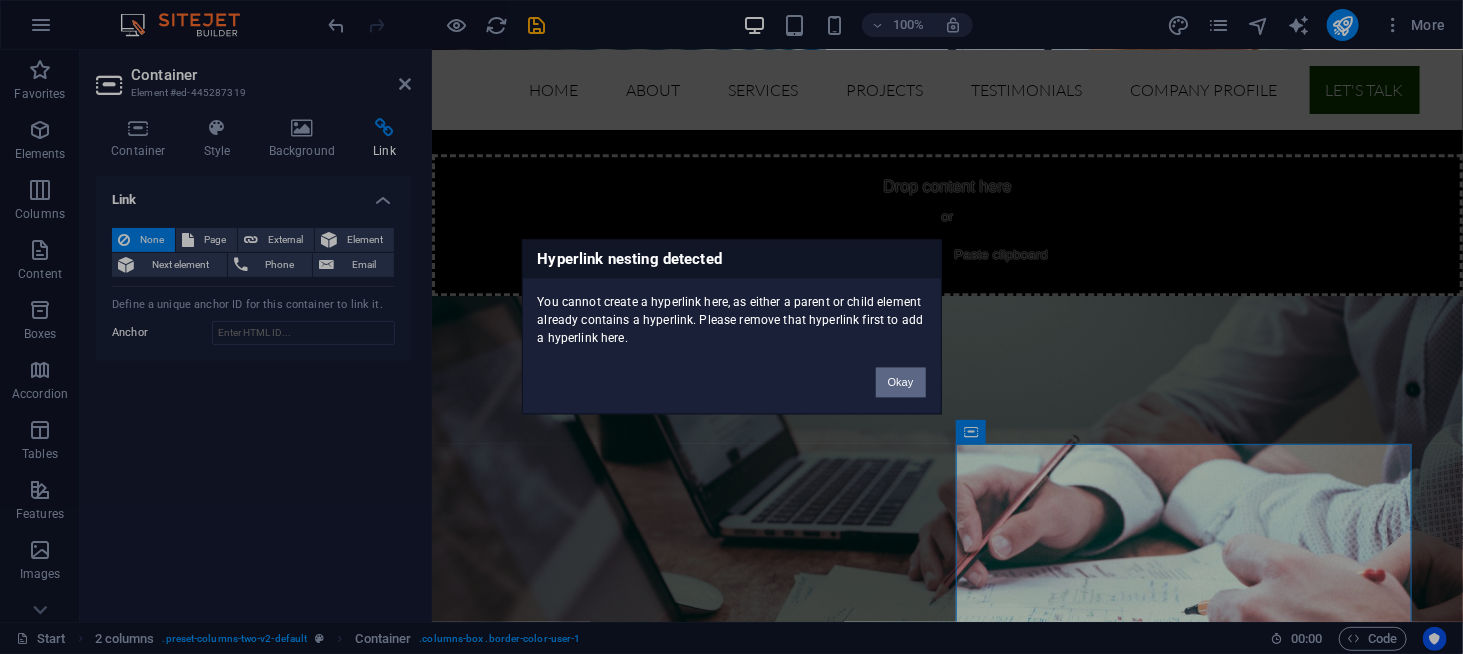 click on "Okay" at bounding box center [901, 383] 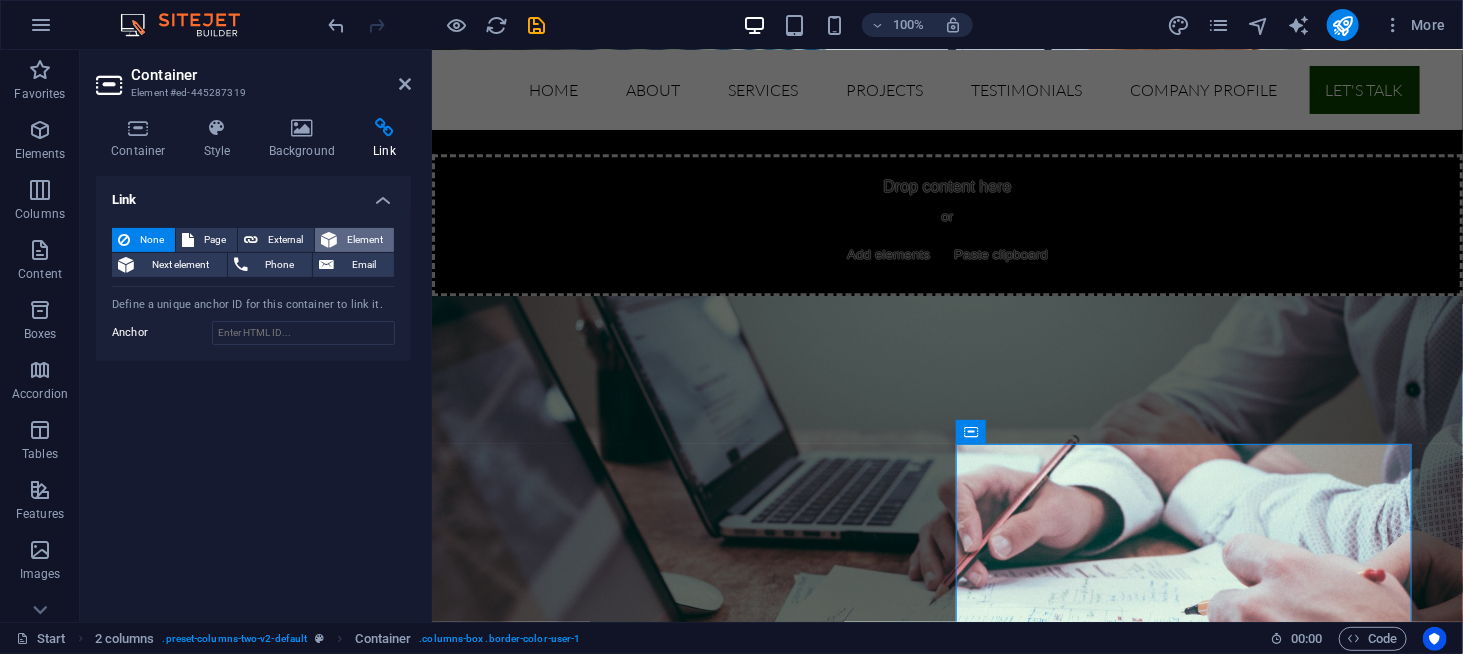 click on "Element" at bounding box center [365, 240] 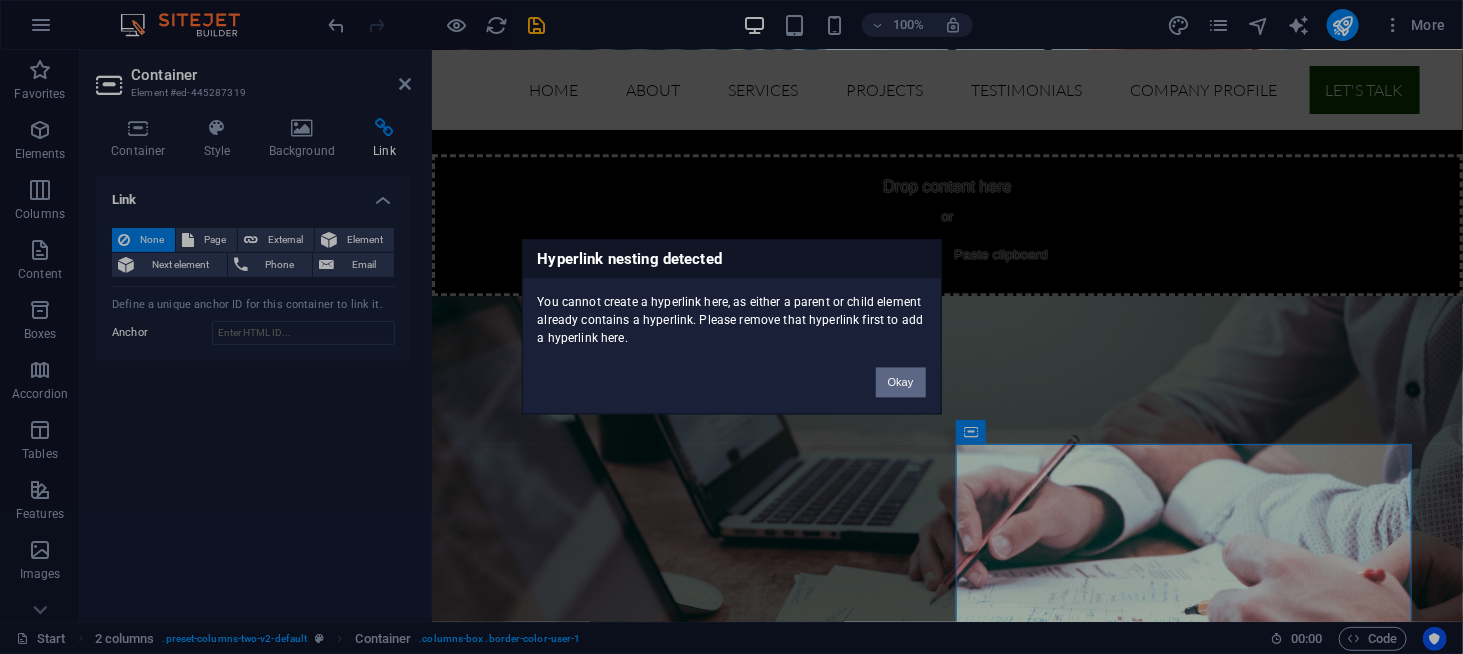 click on "Okay" at bounding box center [901, 383] 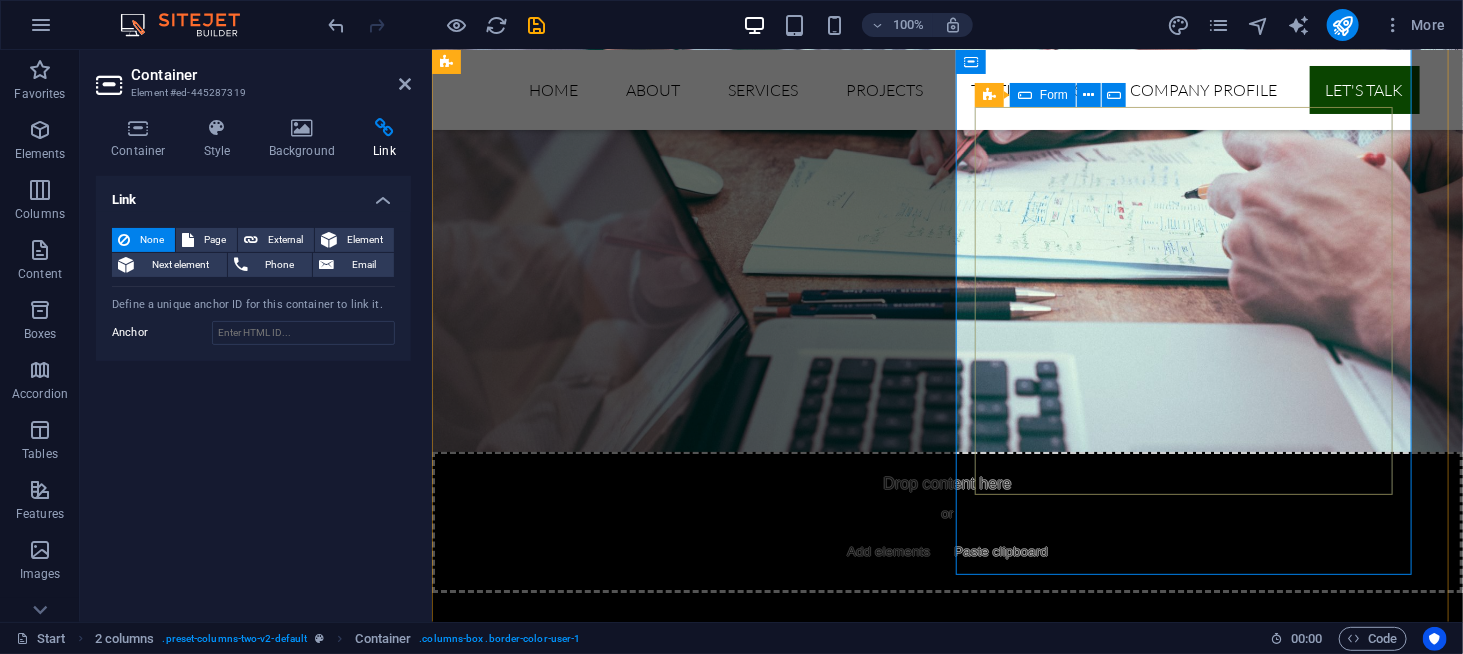 scroll, scrollTop: 6700, scrollLeft: 0, axis: vertical 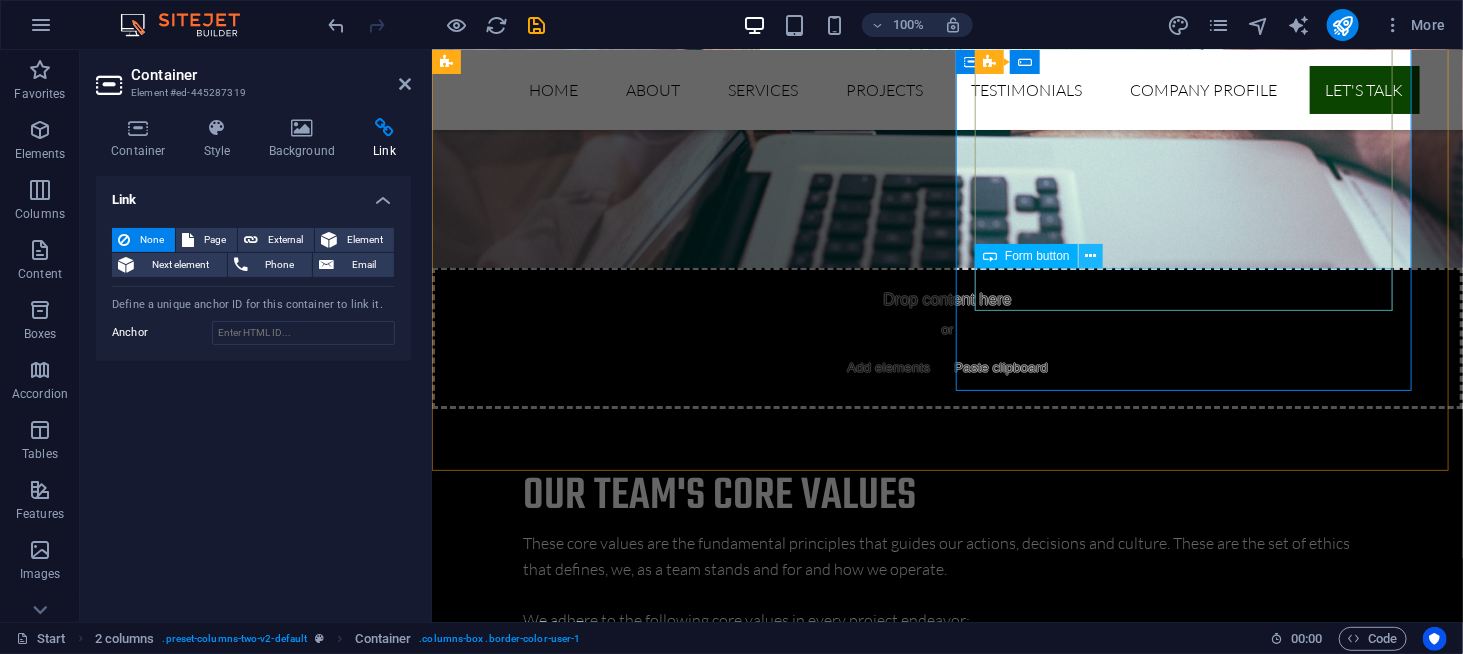 click at bounding box center (1090, 256) 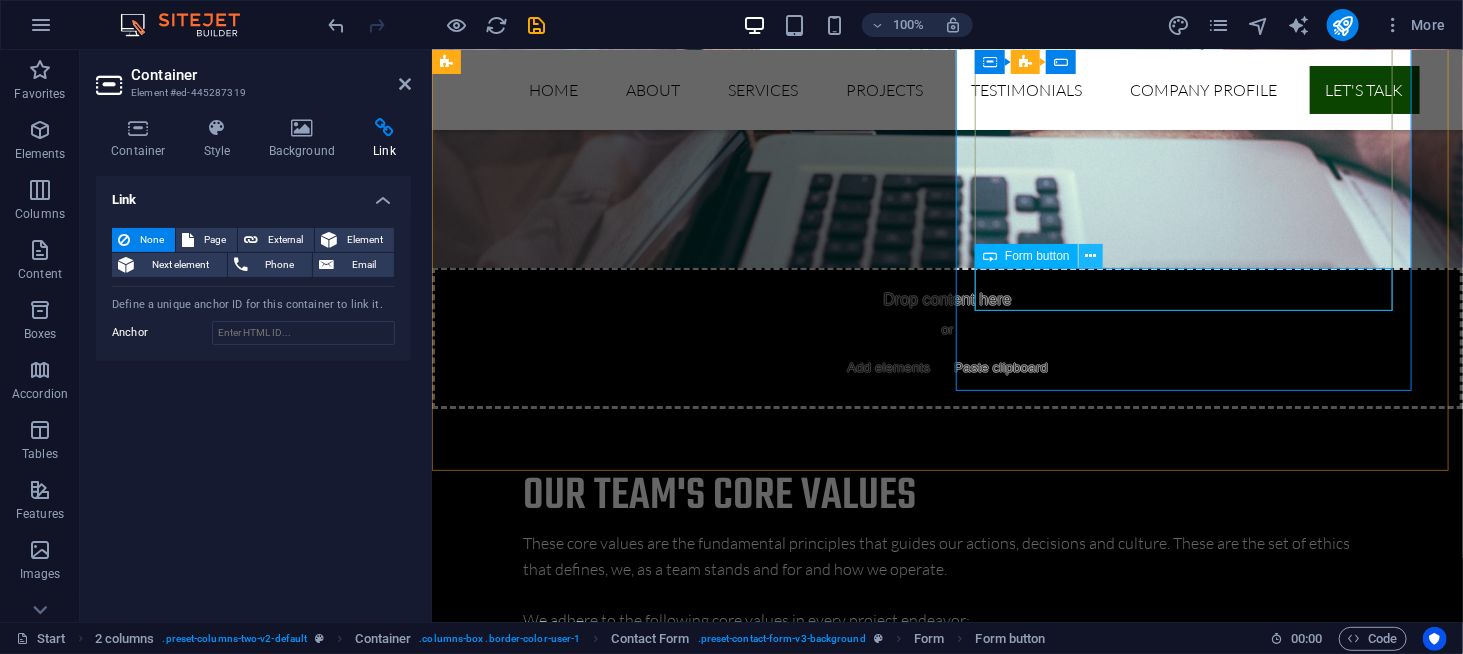 click at bounding box center [1091, 256] 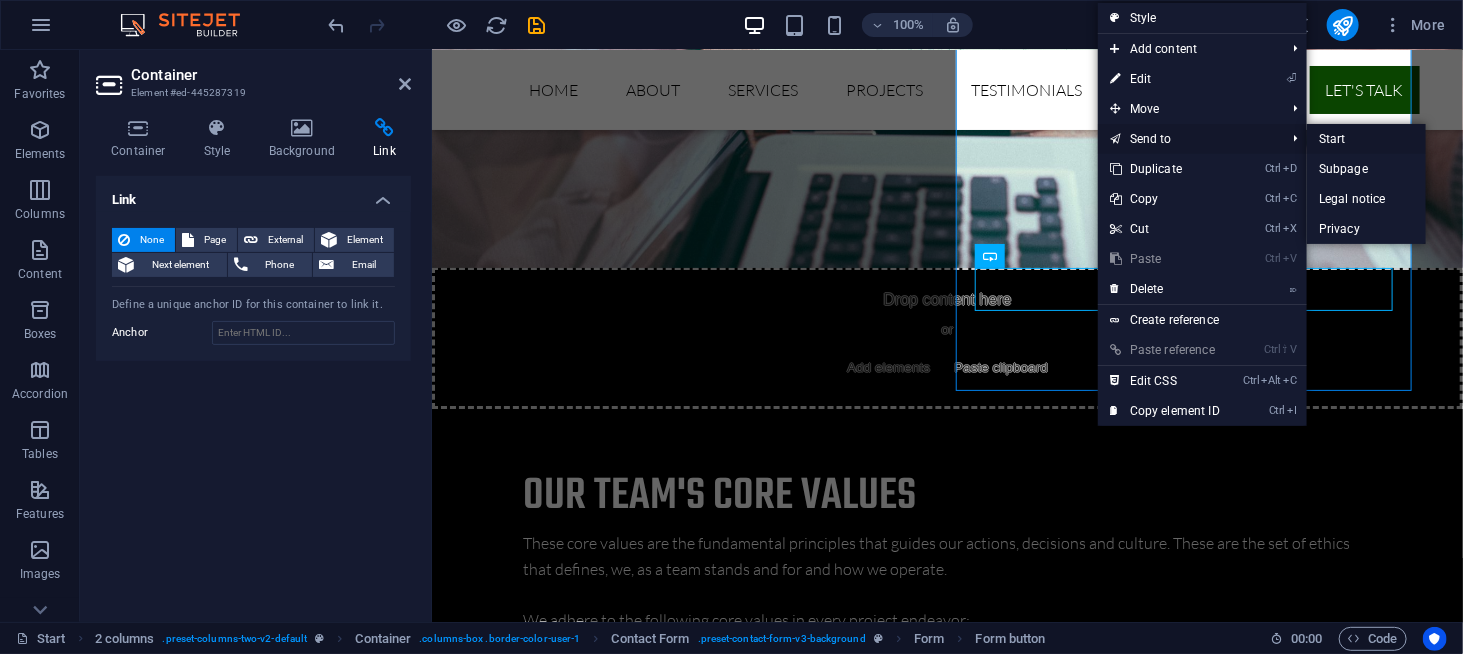 click on "Start" at bounding box center (1366, 139) 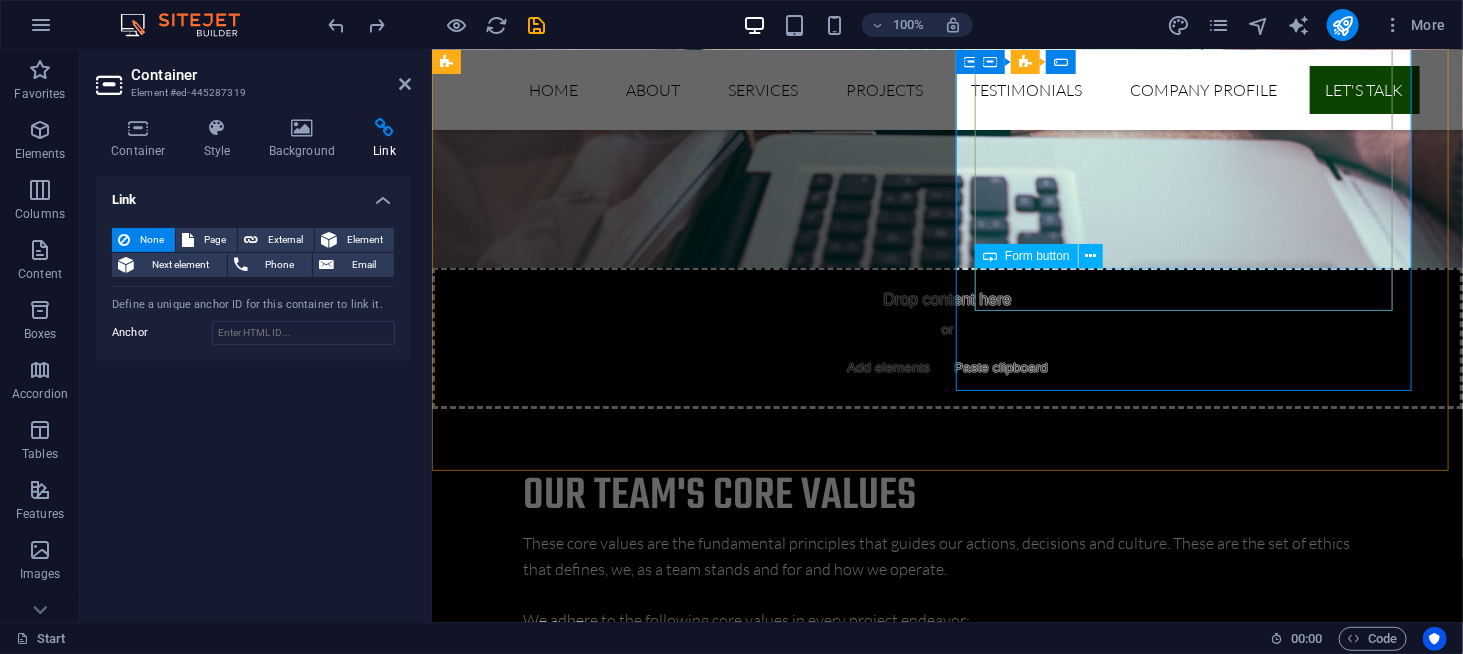 click on "Submit" at bounding box center [675, 6095] 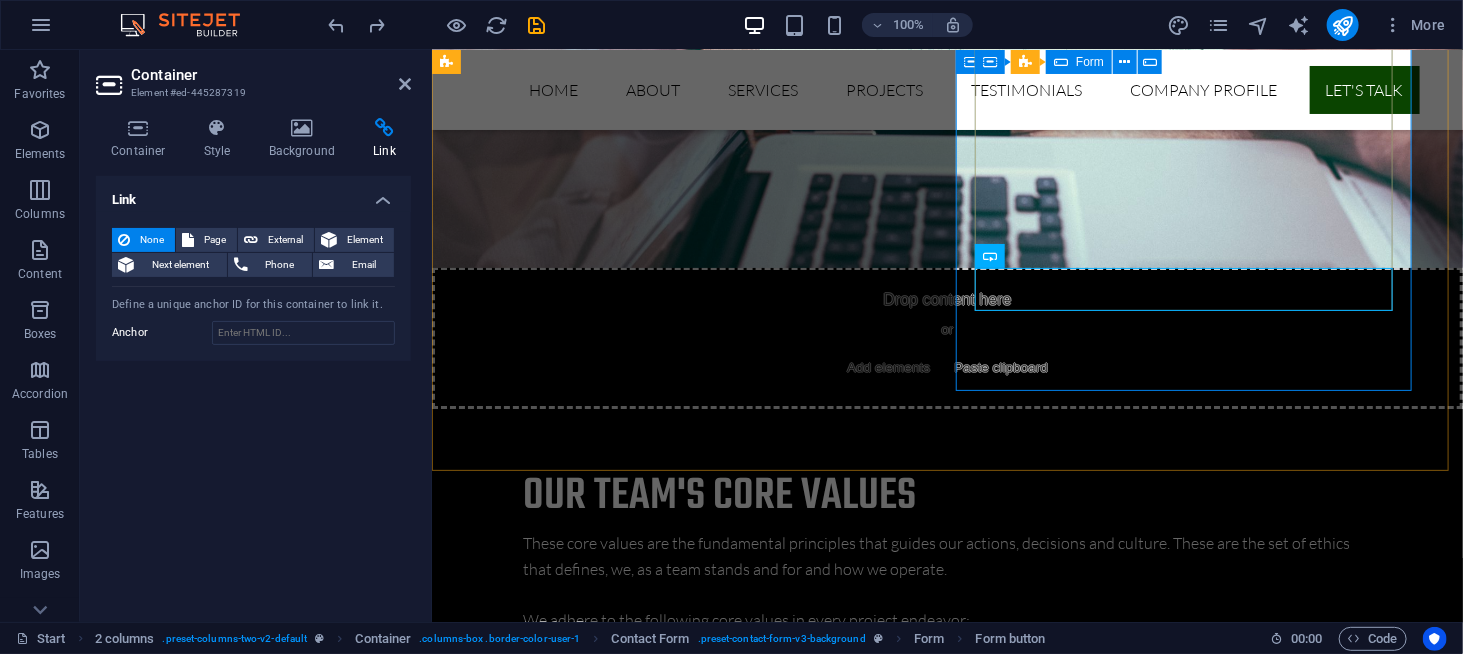 click on "Submit" at bounding box center (675, 6095) 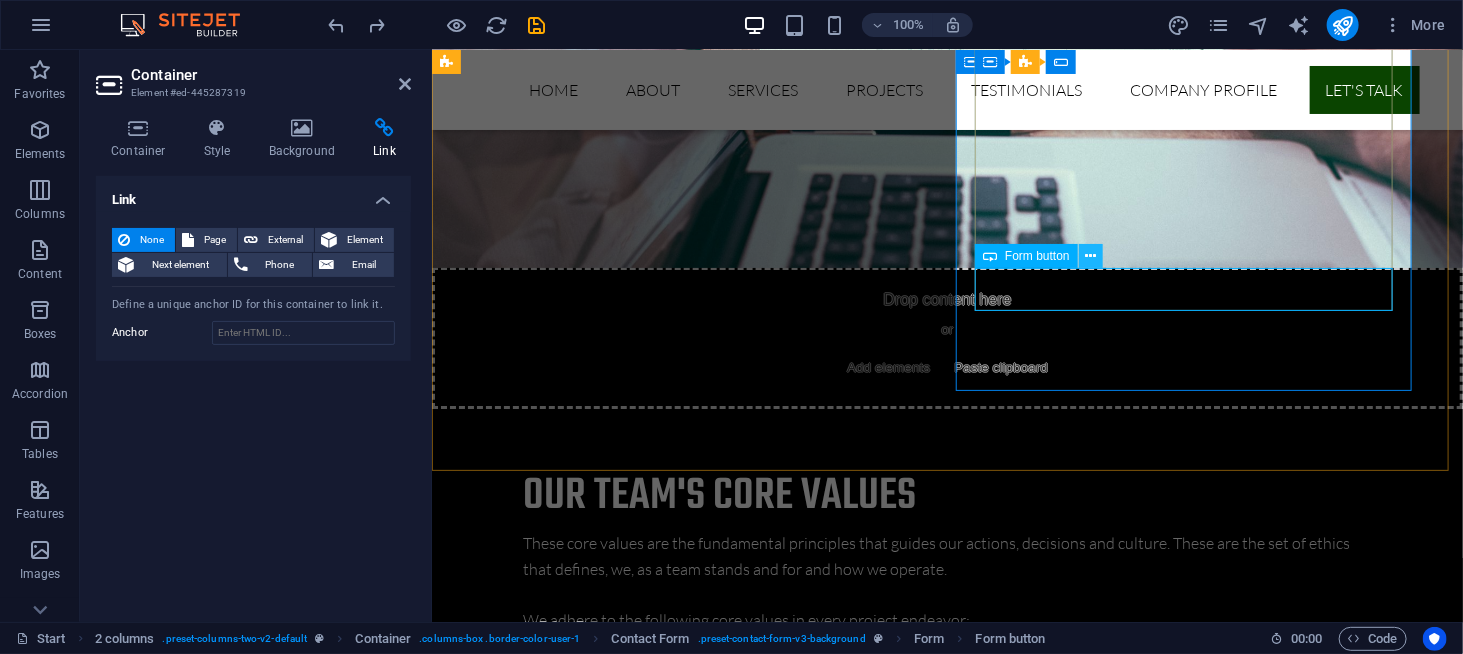 click at bounding box center (1090, 256) 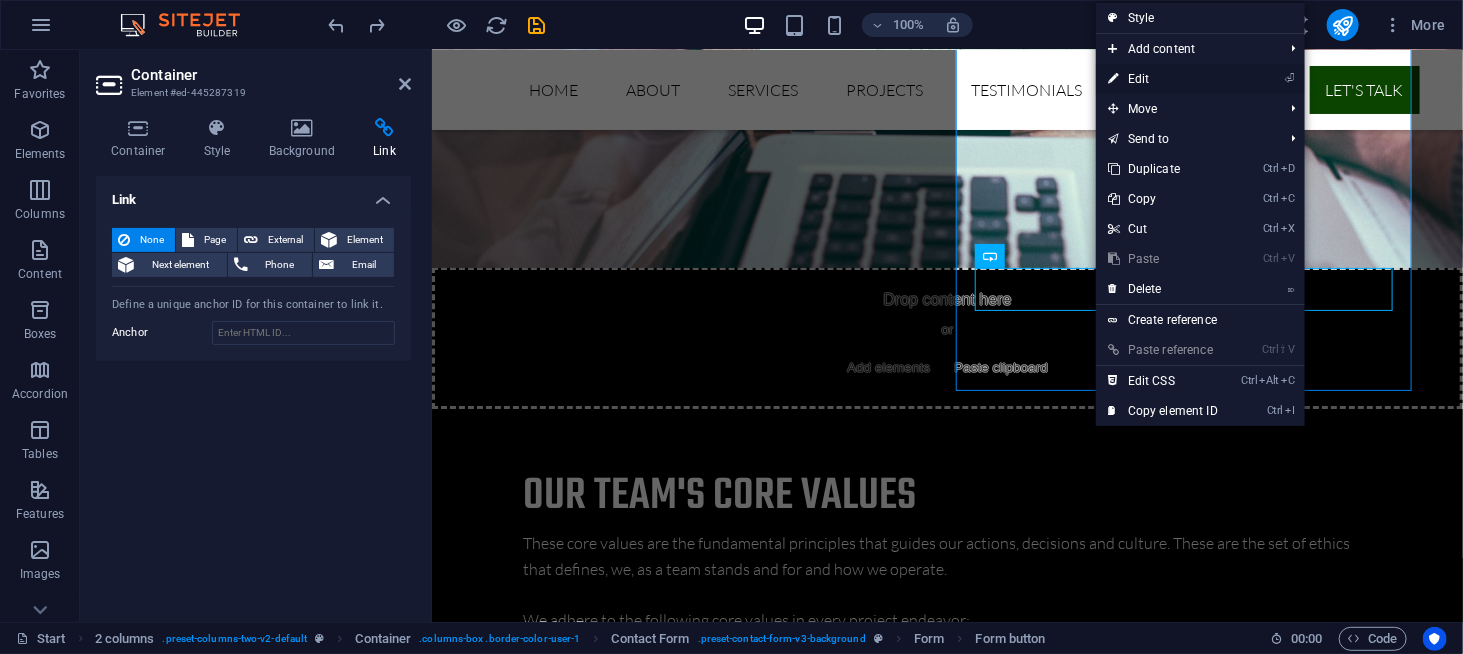 click on "⏎  Edit" at bounding box center (1163, 79) 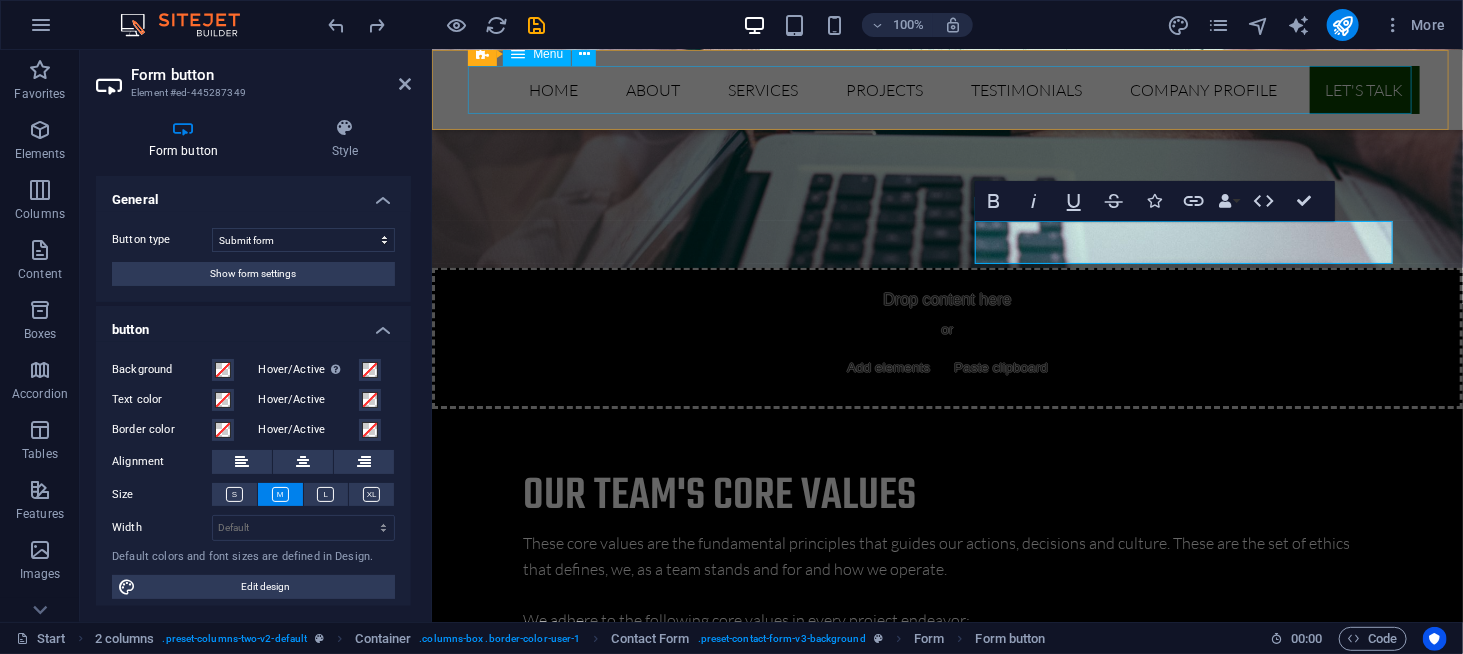 scroll, scrollTop: 6746, scrollLeft: 0, axis: vertical 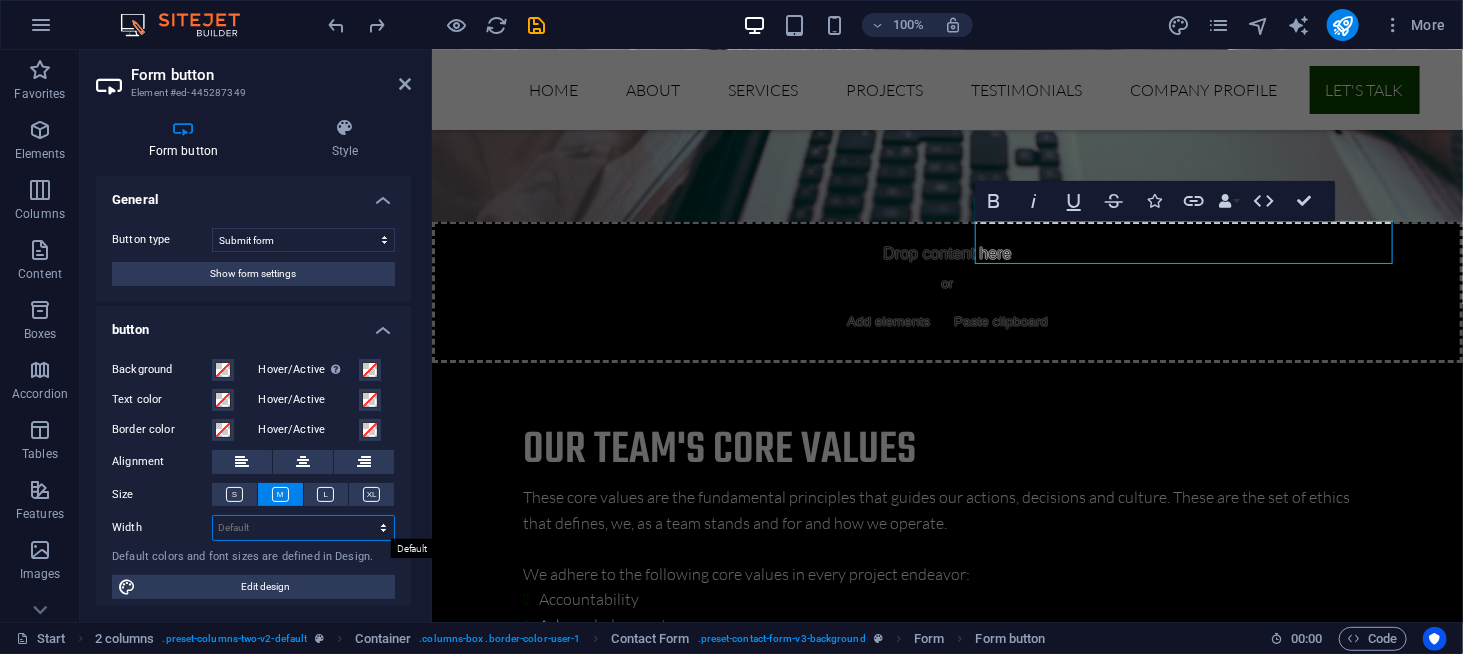 click on "Default px rem % em vh vw" at bounding box center (303, 528) 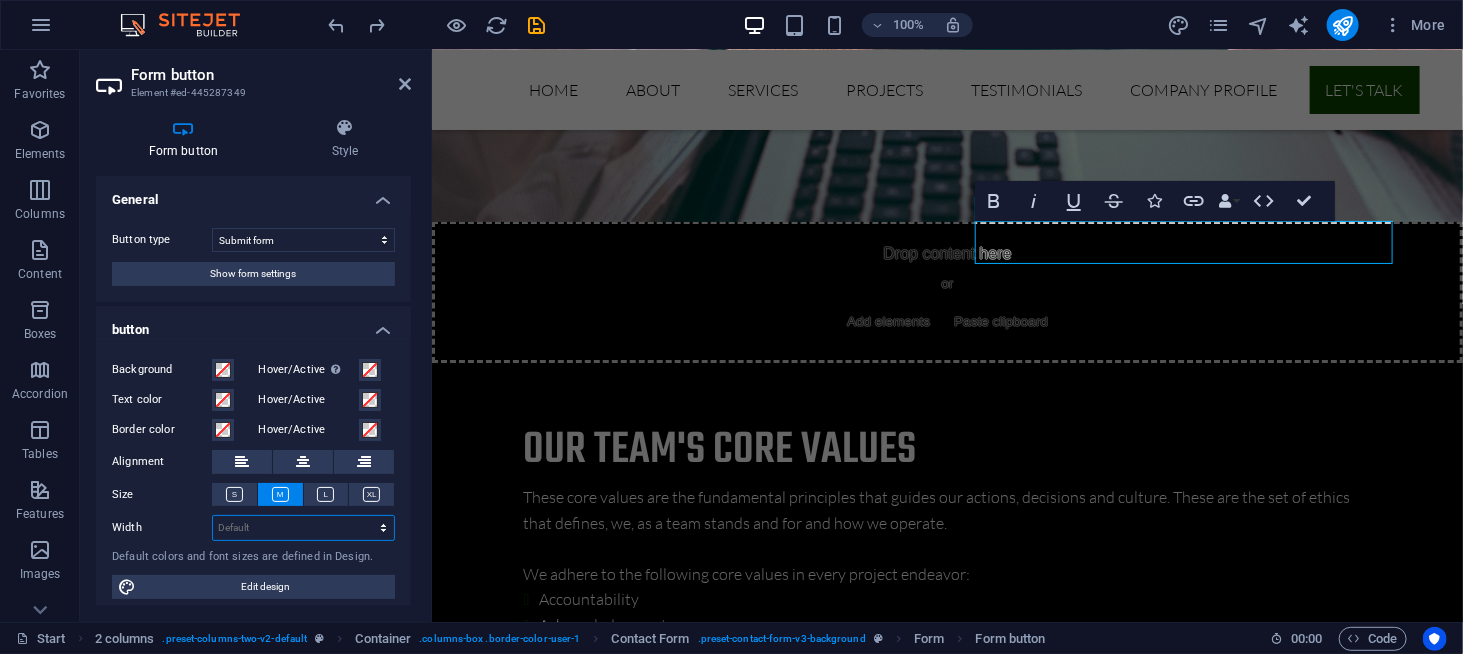 click on "Default px rem % em vh vw" at bounding box center [303, 528] 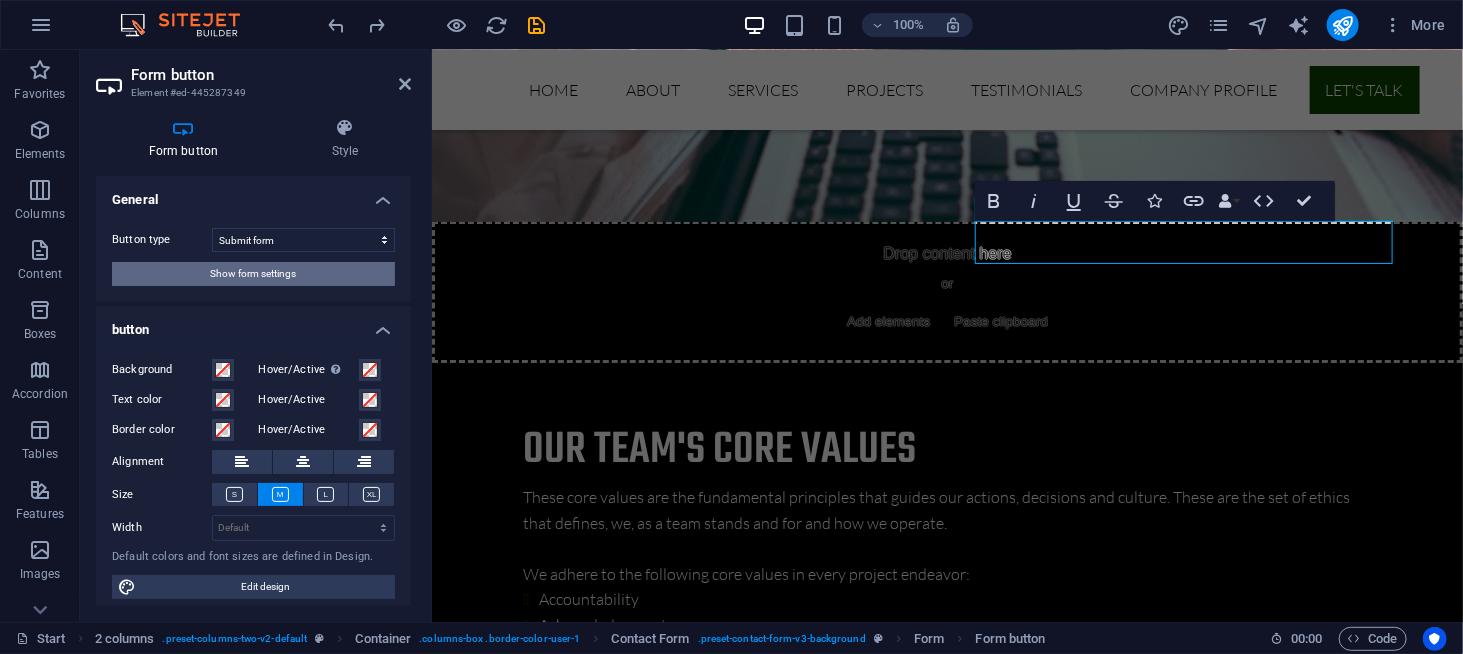 click on "Show form settings" at bounding box center [254, 274] 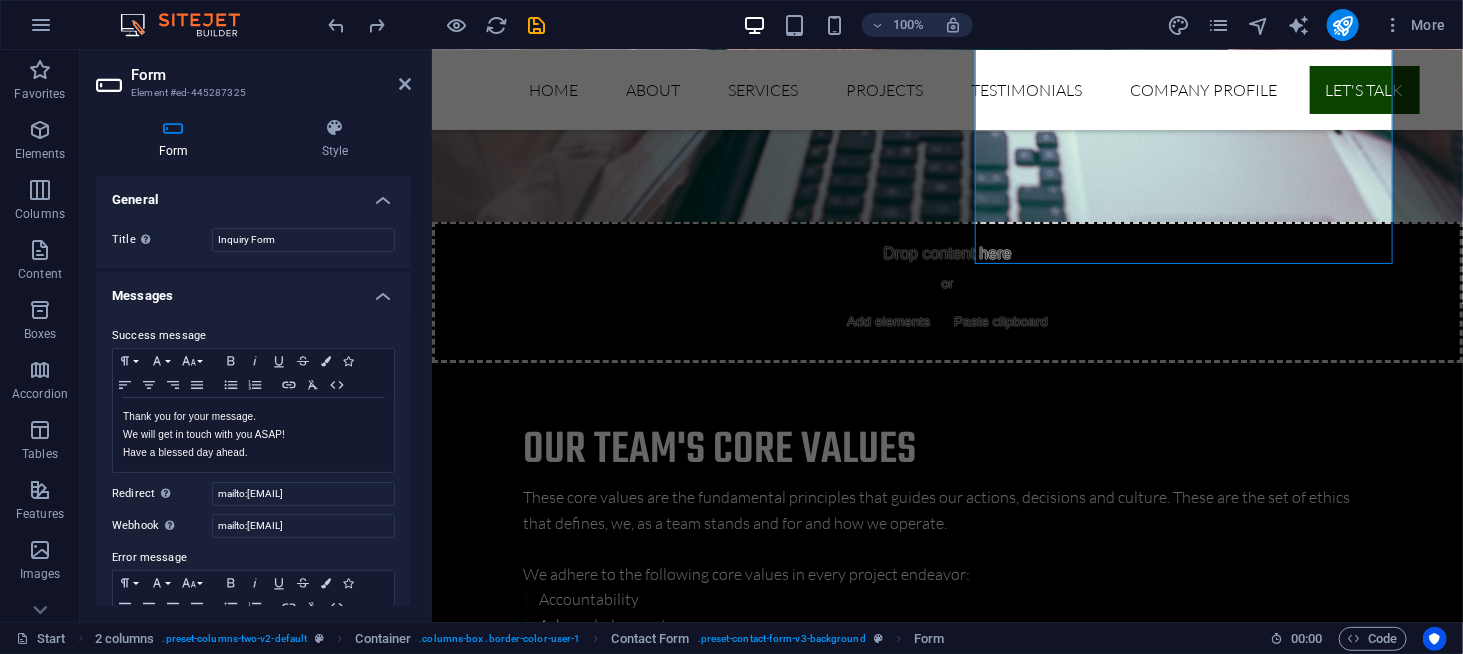 scroll, scrollTop: 100, scrollLeft: 0, axis: vertical 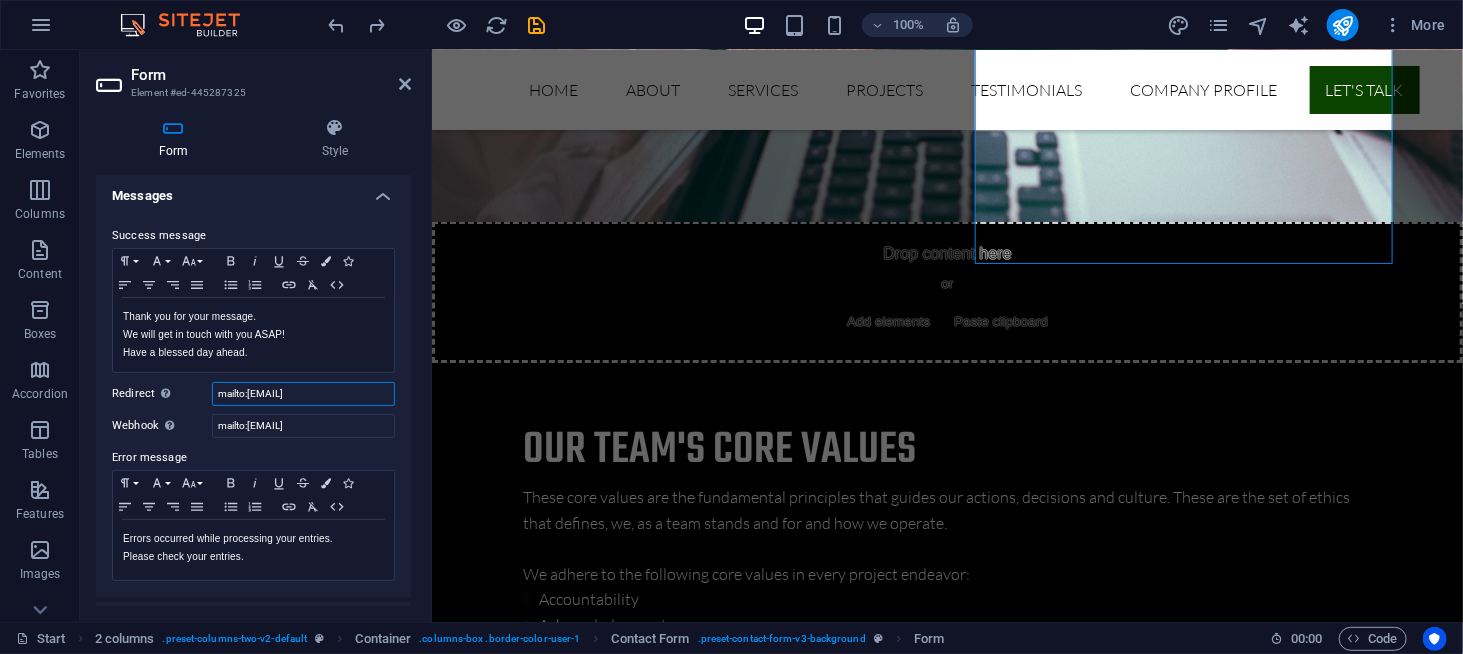 click on "mailto:[EMAIL]" at bounding box center [303, 394] 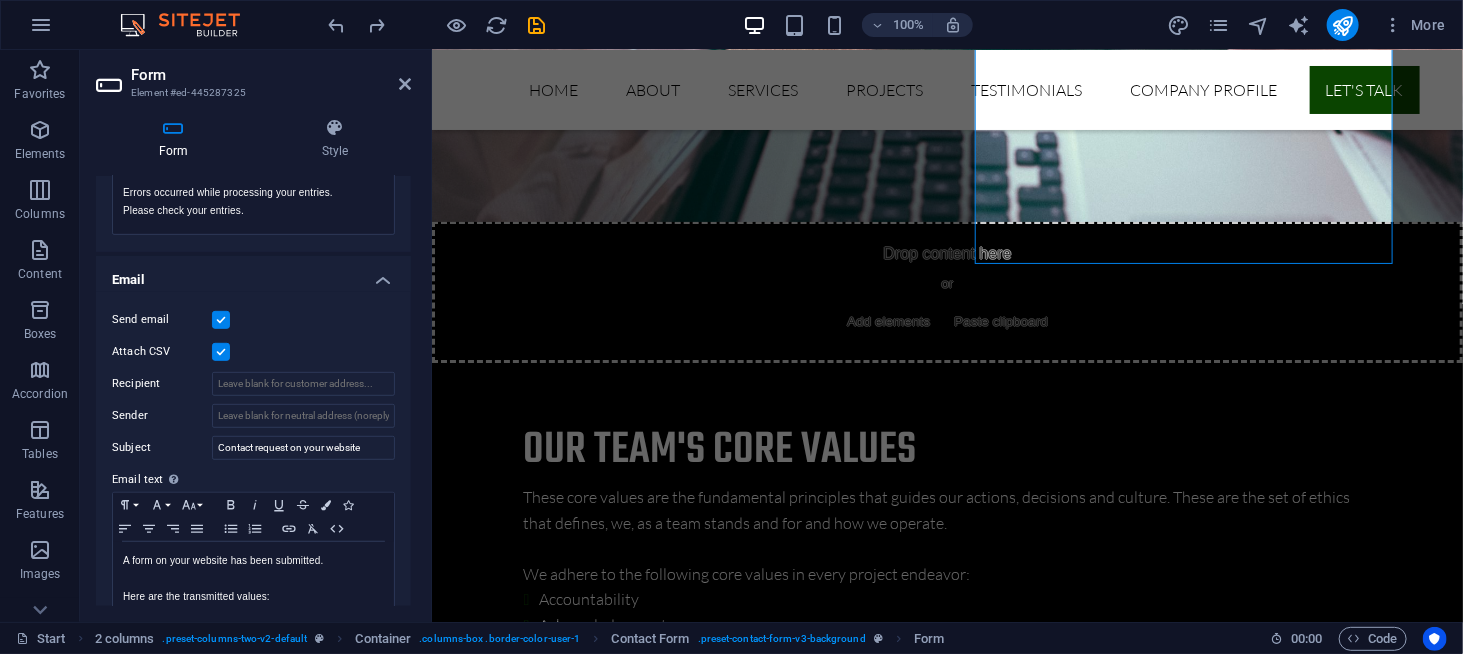 scroll, scrollTop: 500, scrollLeft: 0, axis: vertical 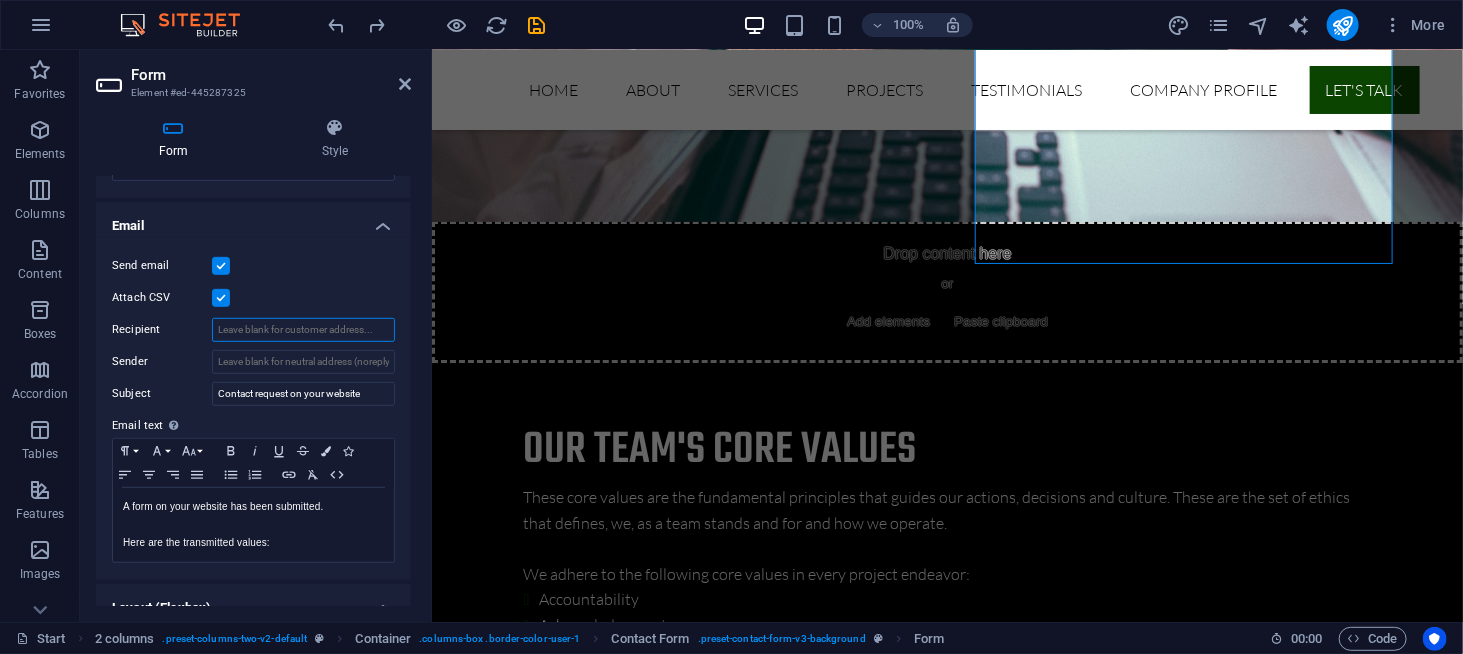 click on "Recipient" at bounding box center (303, 330) 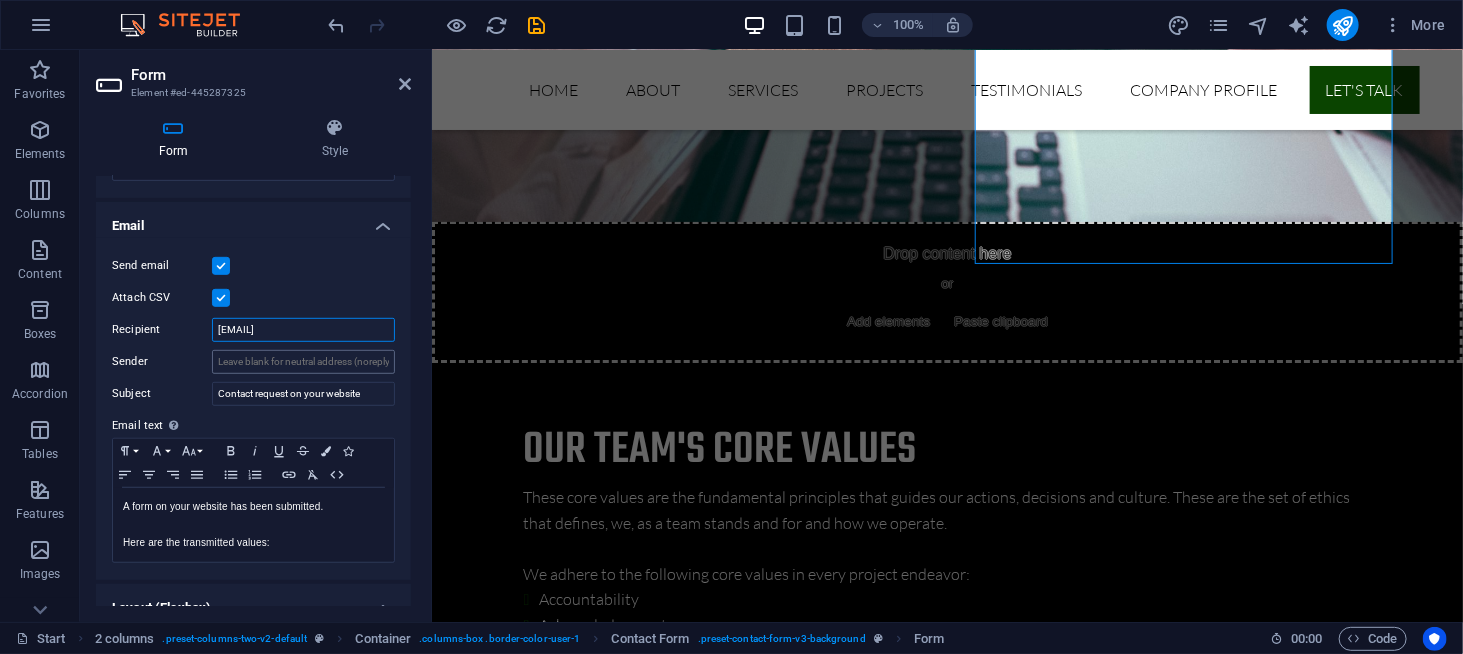type on "[EMAIL]" 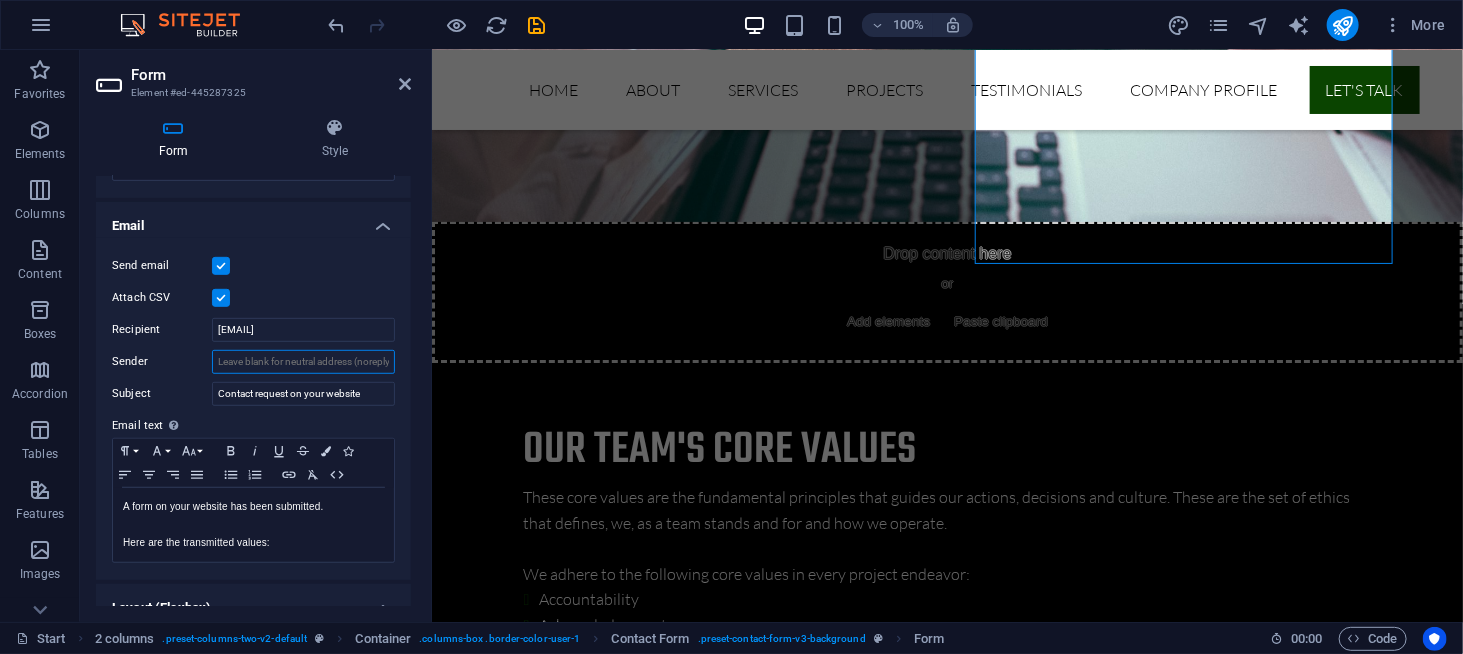 click on "Sender" at bounding box center [303, 362] 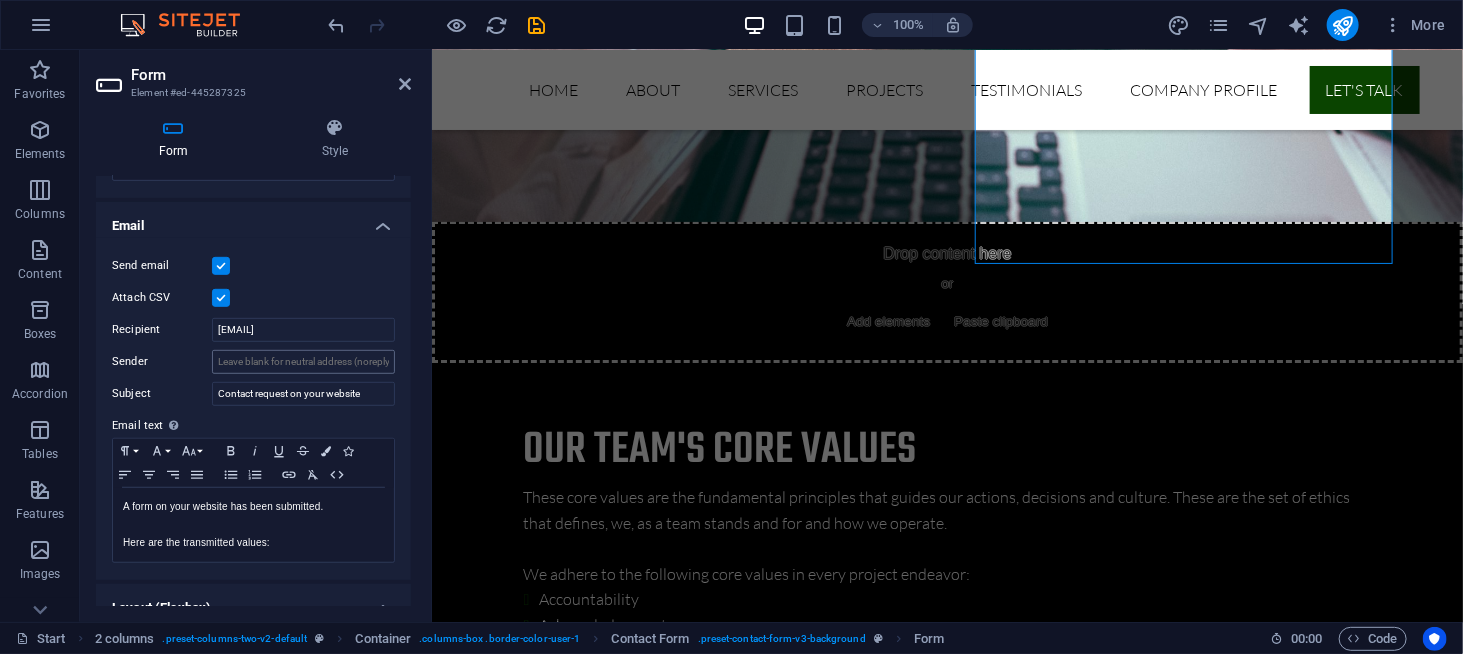 click on "Send email Attach CSV Recipient [EMAIL] Sender Subject Contact request on your website Email text Define text to be sent if form inputs should be sent by email. Paragraph Format Normal Heading 1 Heading 2 Heading 3 Heading 4 Heading 5 Heading 6 Code Font Family Arial Georgia Impact Tahoma Times New Roman Verdana Font Size 8 9 10 11 12 14 18 24 30 36 48 60 72 96 Bold Italic Underline Strikethrough Colors Icons Align Left Align Center Align Right Align Justify Unordered List Ordered List Insert Link Clear Formatting HTML A form on your website has been submitted. Here are the transmitted values: Text of the email... [EMAIL]" at bounding box center (253, 409) 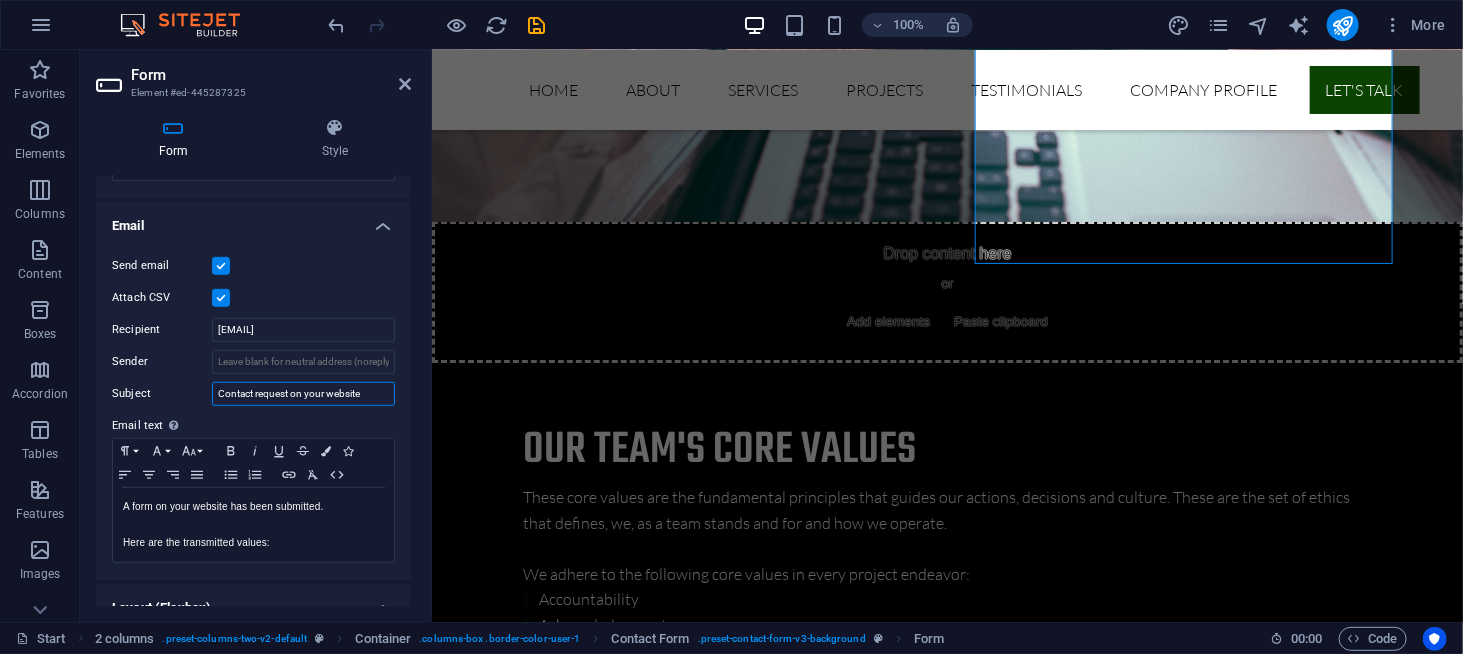 click on "Contact request on your website" at bounding box center (303, 394) 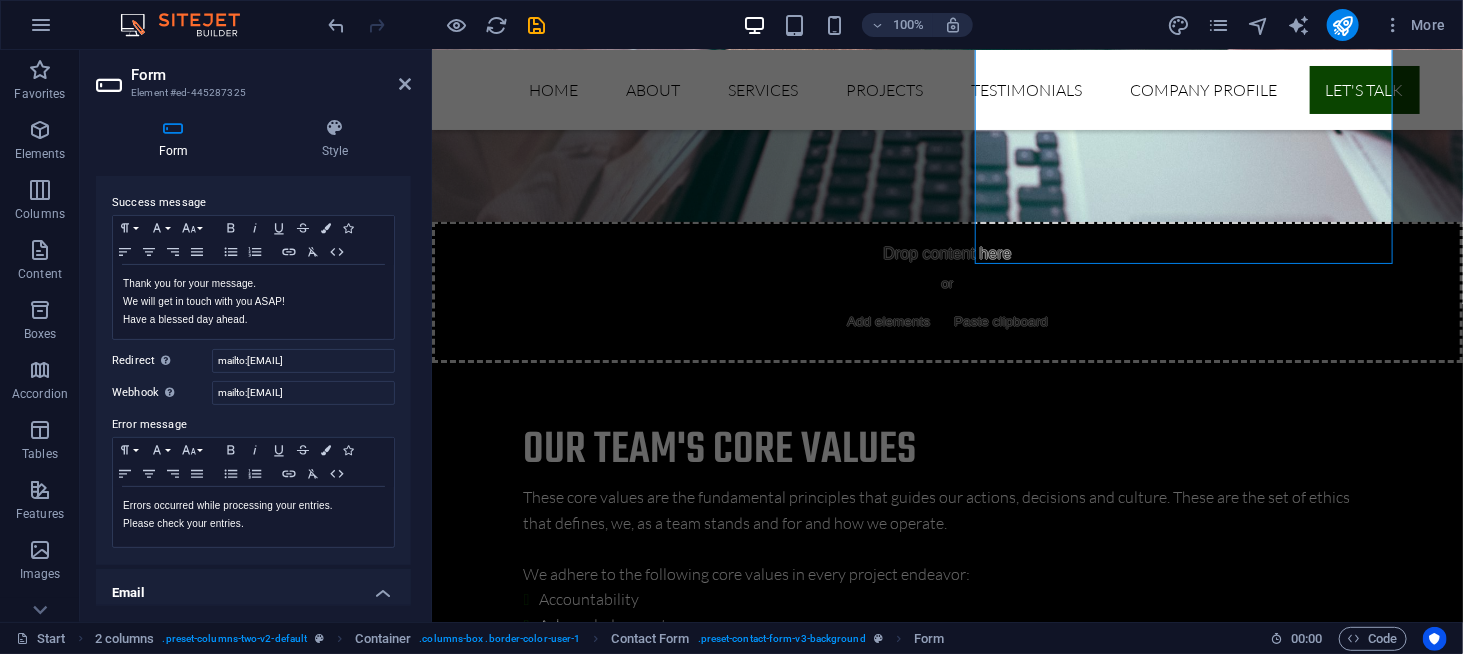 scroll, scrollTop: 0, scrollLeft: 0, axis: both 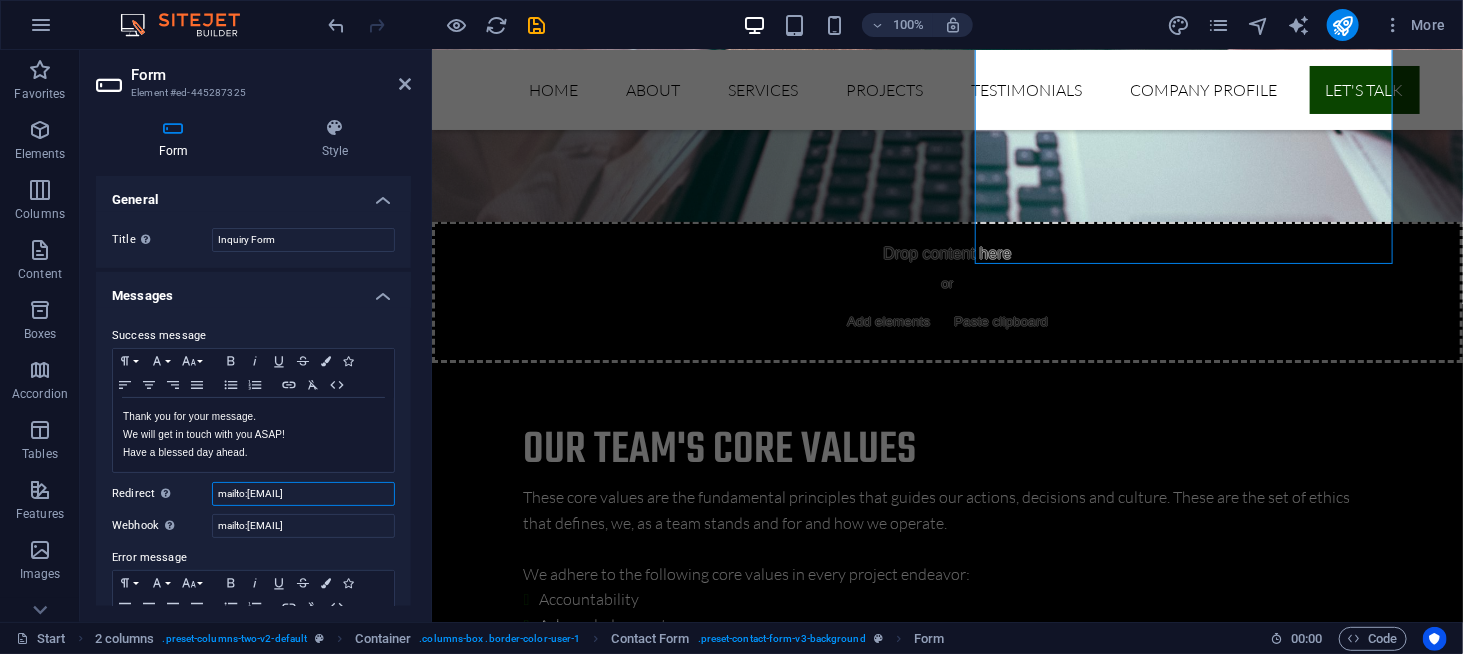 click on "mailto:[EMAIL]" at bounding box center (303, 494) 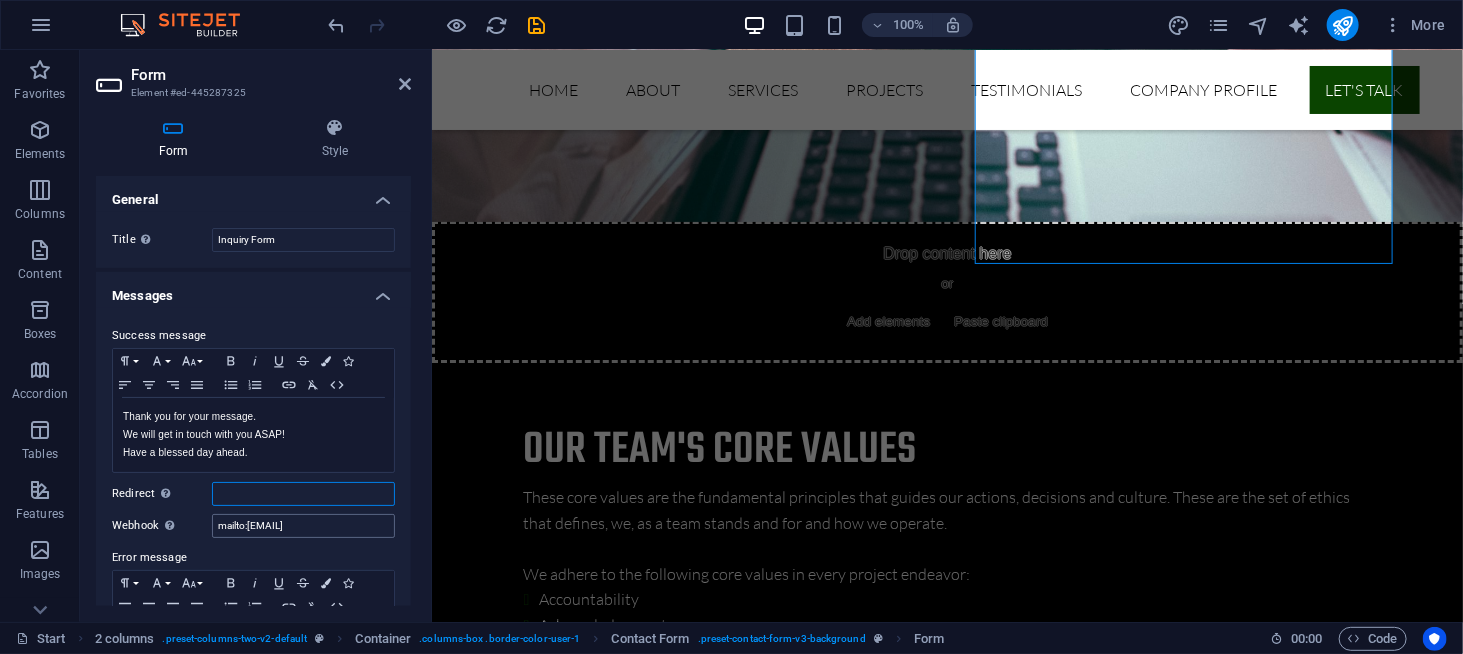 type 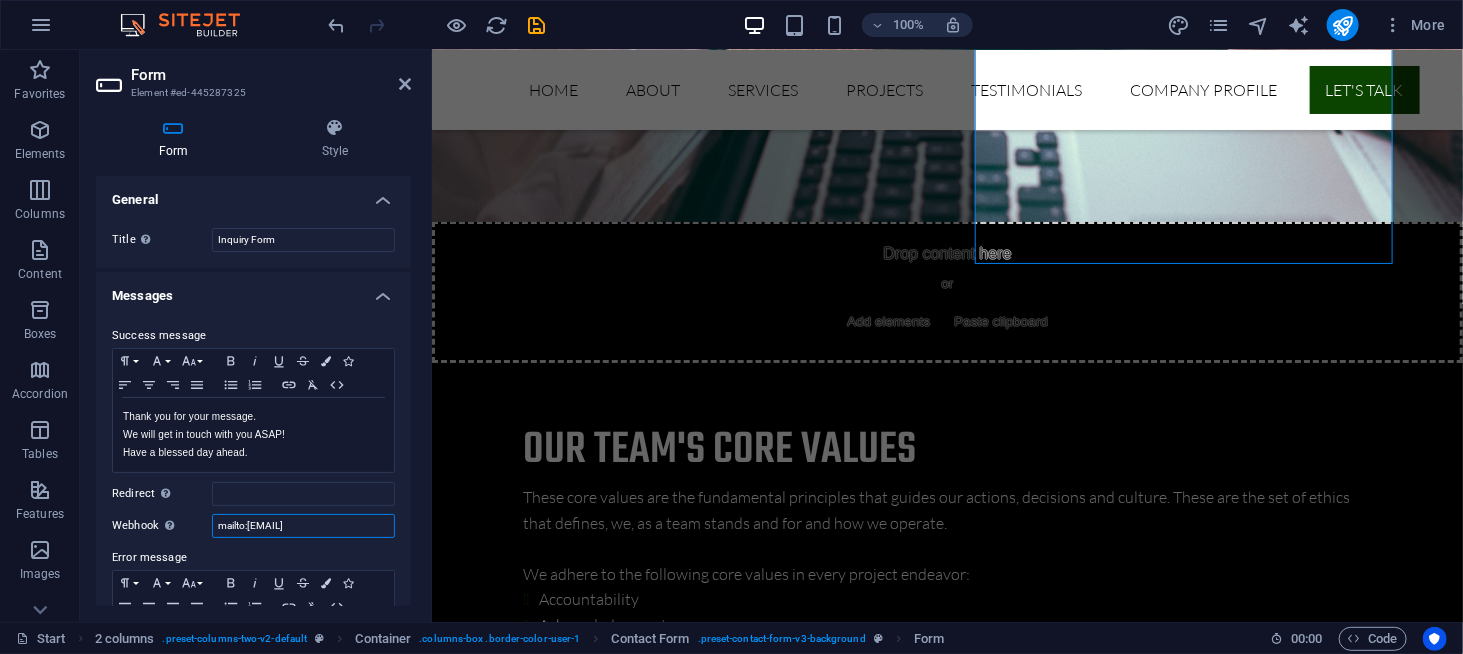 click on "mailto:[EMAIL]" at bounding box center (303, 526) 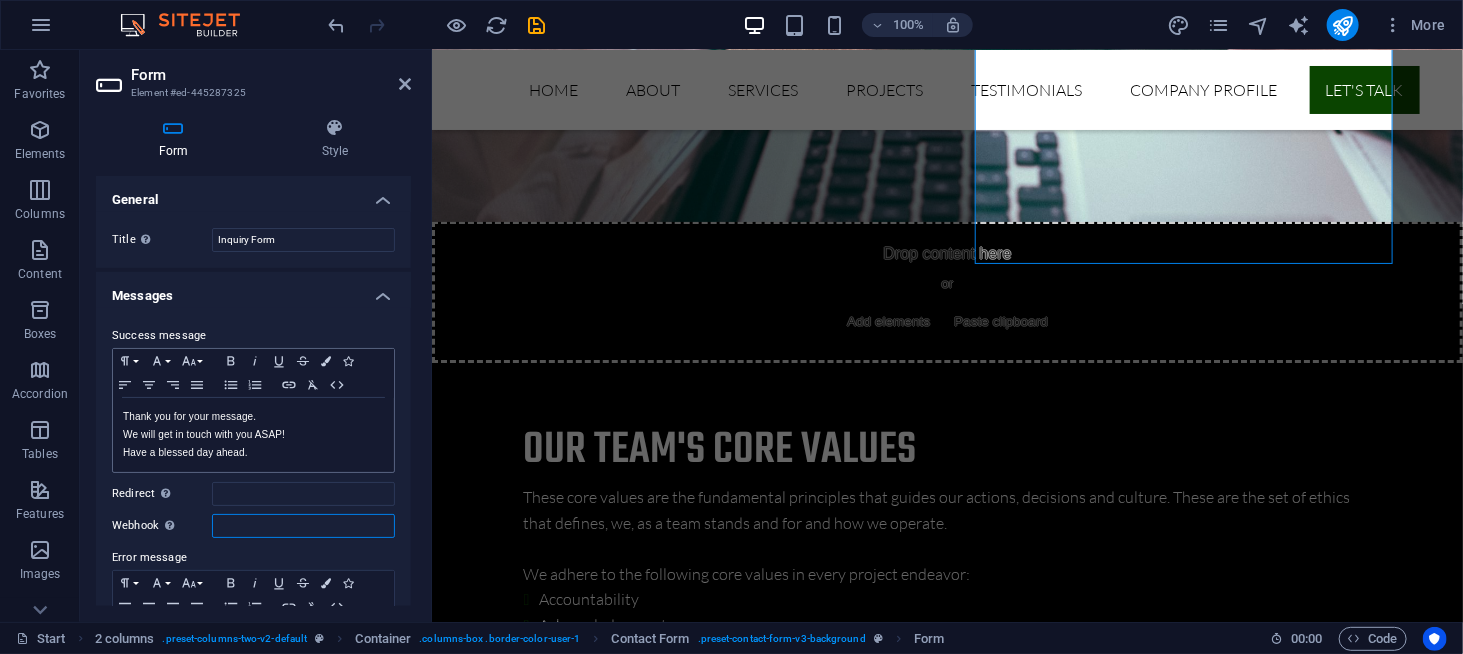 type 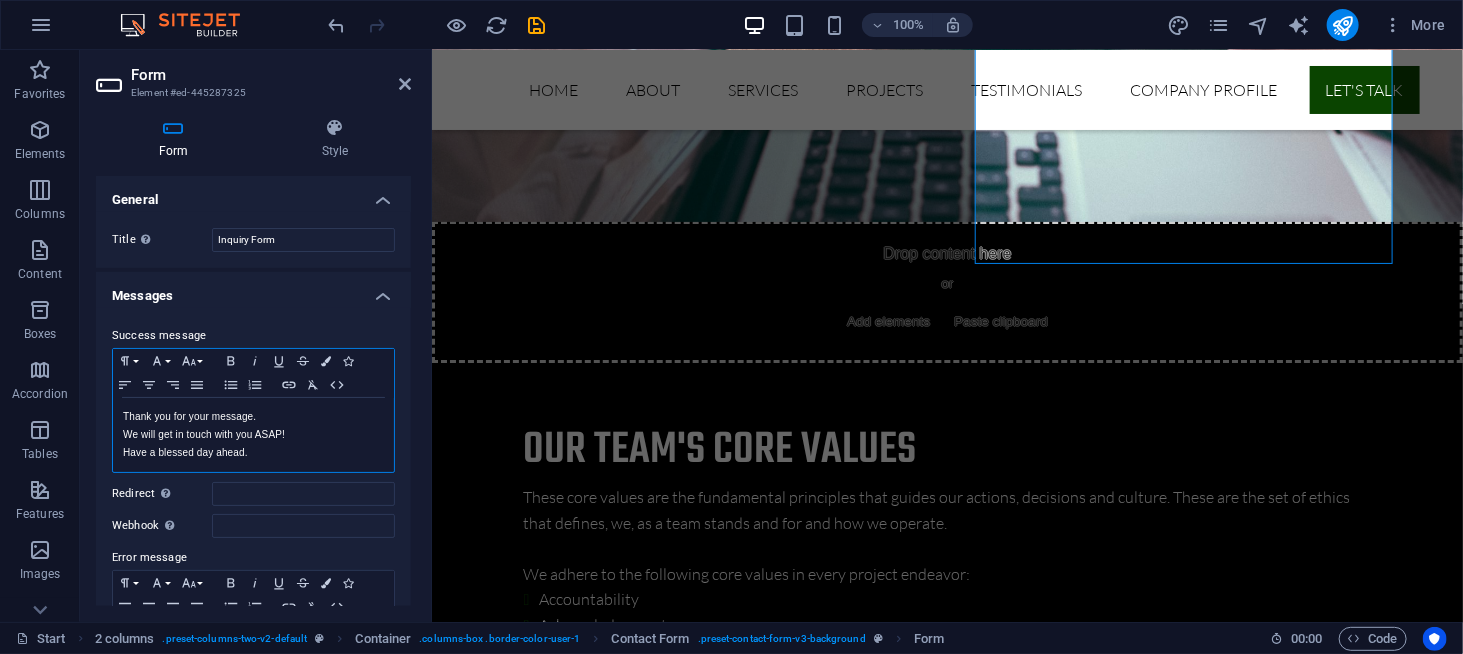 click on "Have a blessed day ahead." at bounding box center [253, 453] 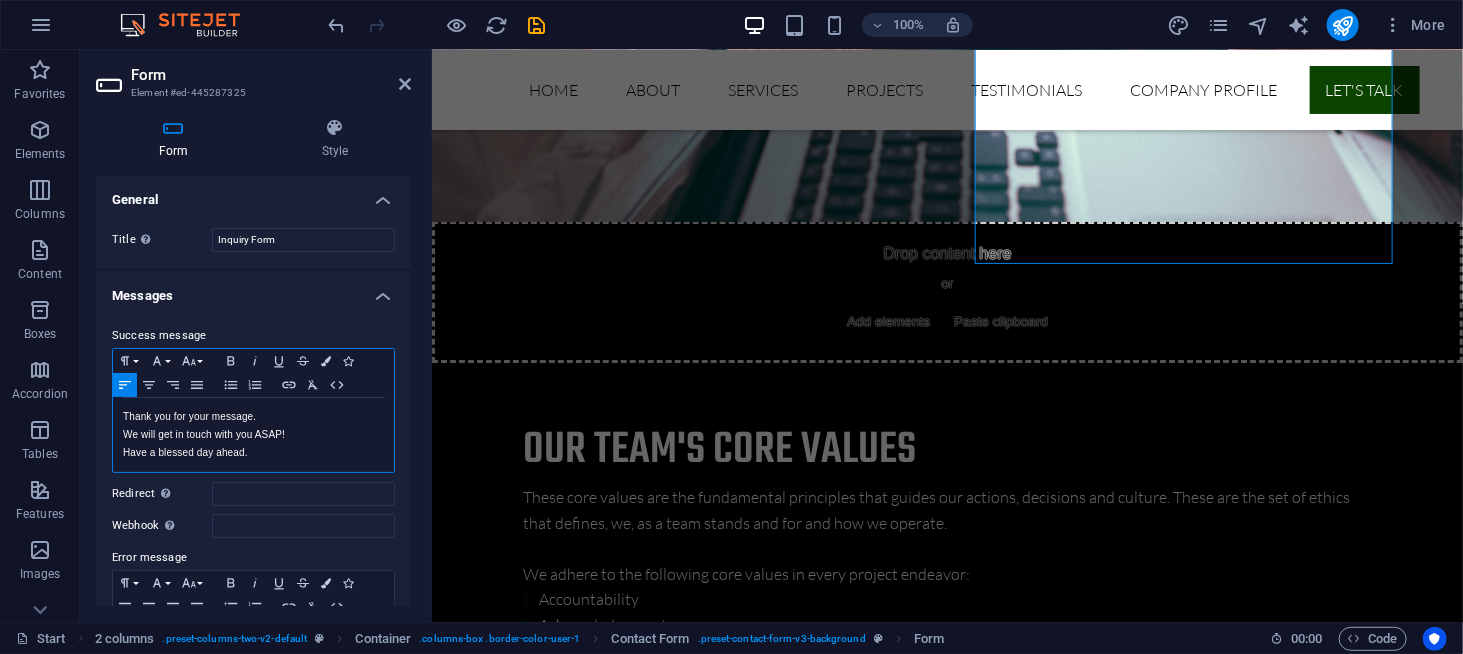 click on "We will get in touch with you ASAP!" at bounding box center [253, 435] 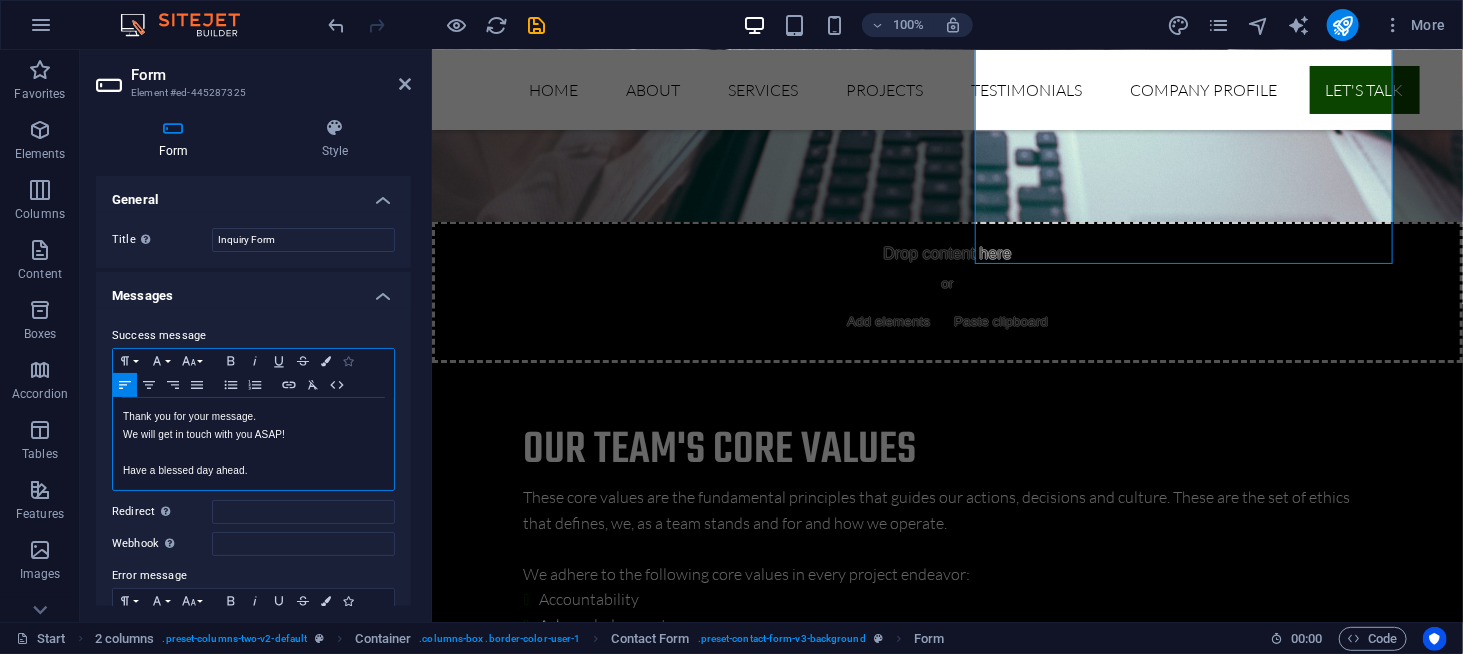 type 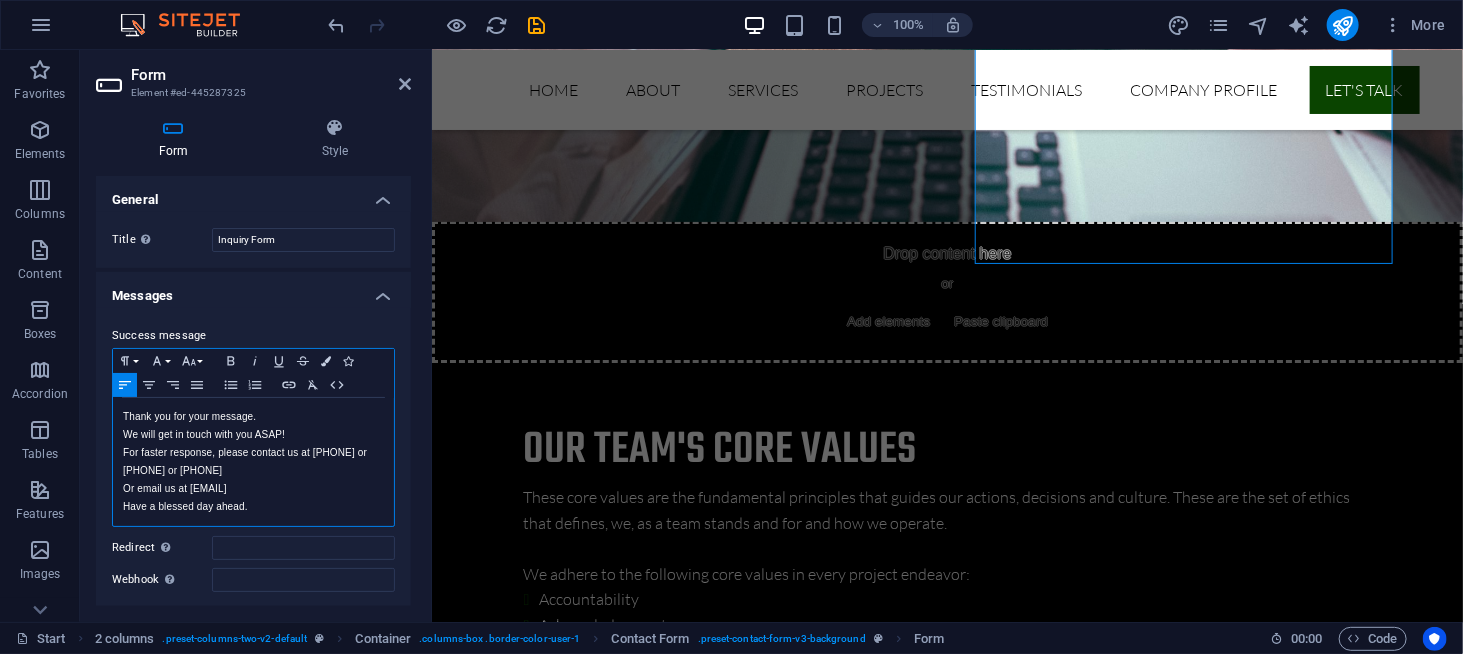 click on "Have a blessed day ahead." at bounding box center [253, 507] 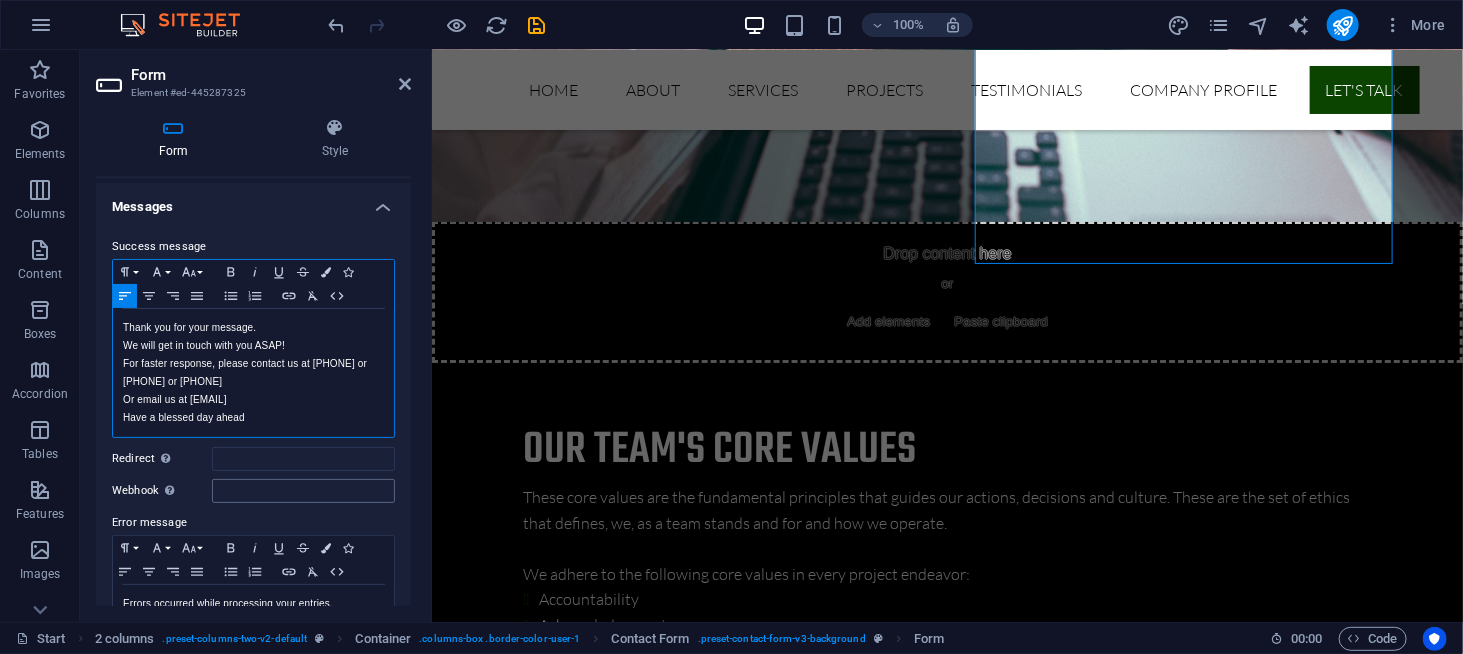 scroll, scrollTop: 100, scrollLeft: 0, axis: vertical 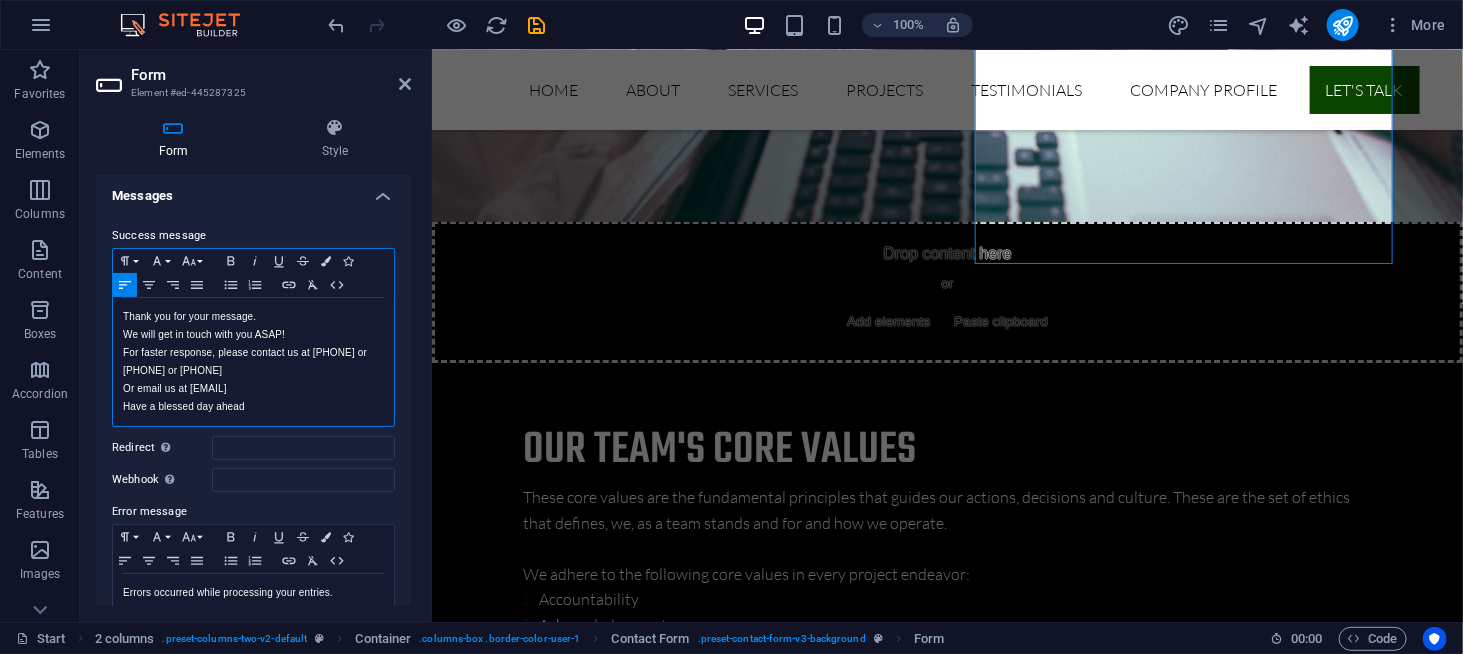 click on "Have a blessed day ahead" at bounding box center [253, 407] 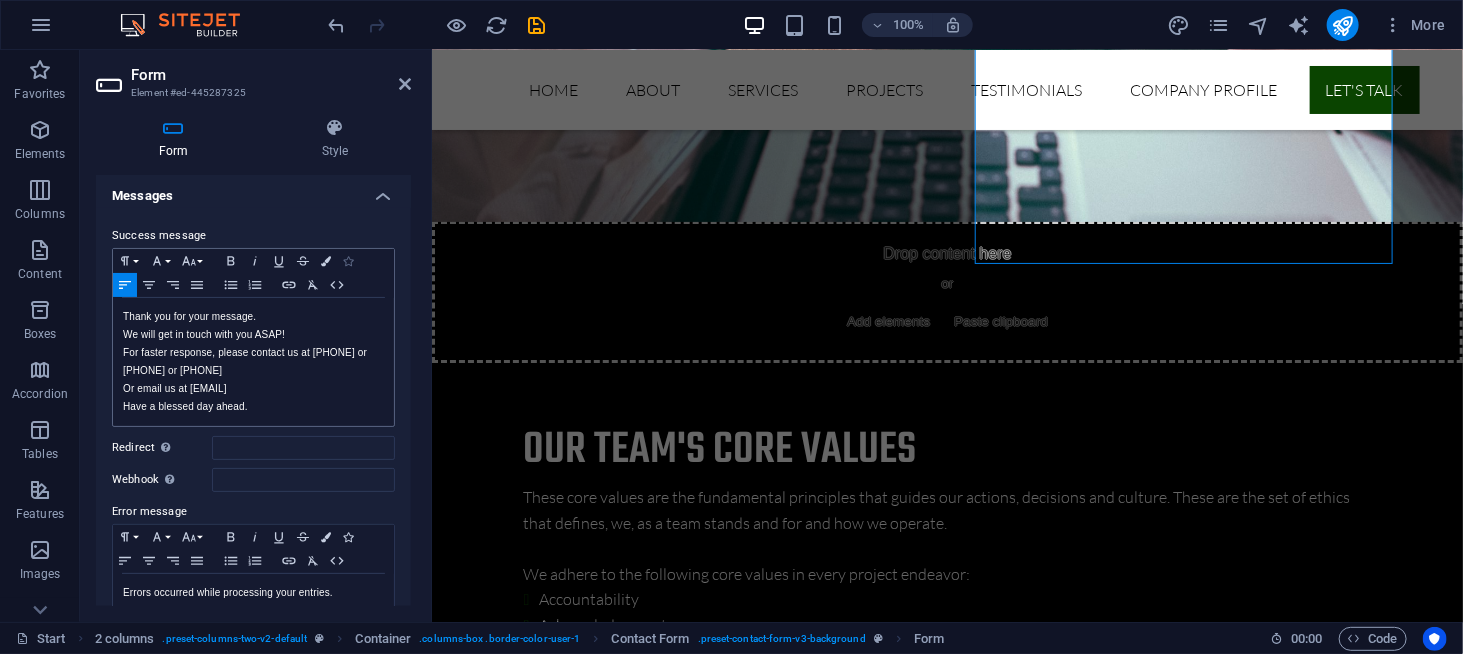 click at bounding box center (348, 261) 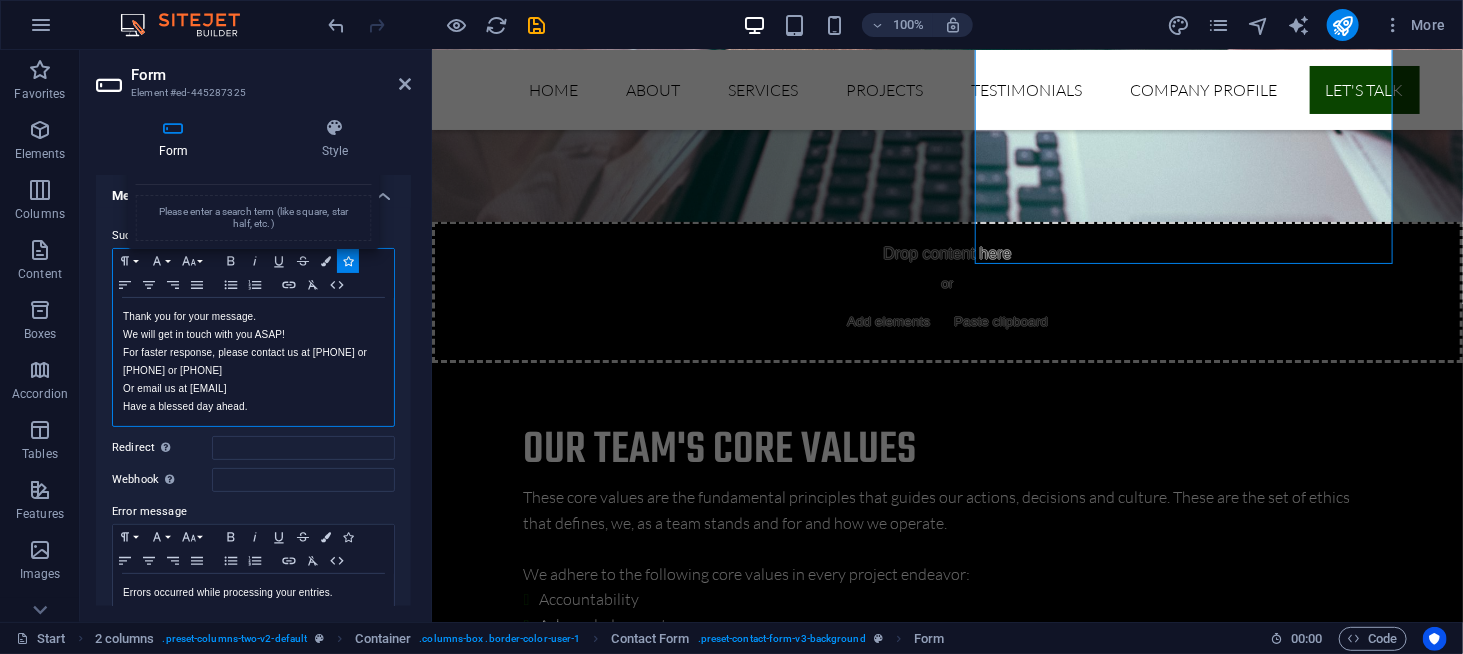 click on "Please enter a search term (like square, star half, etc.)" at bounding box center [253, 218] 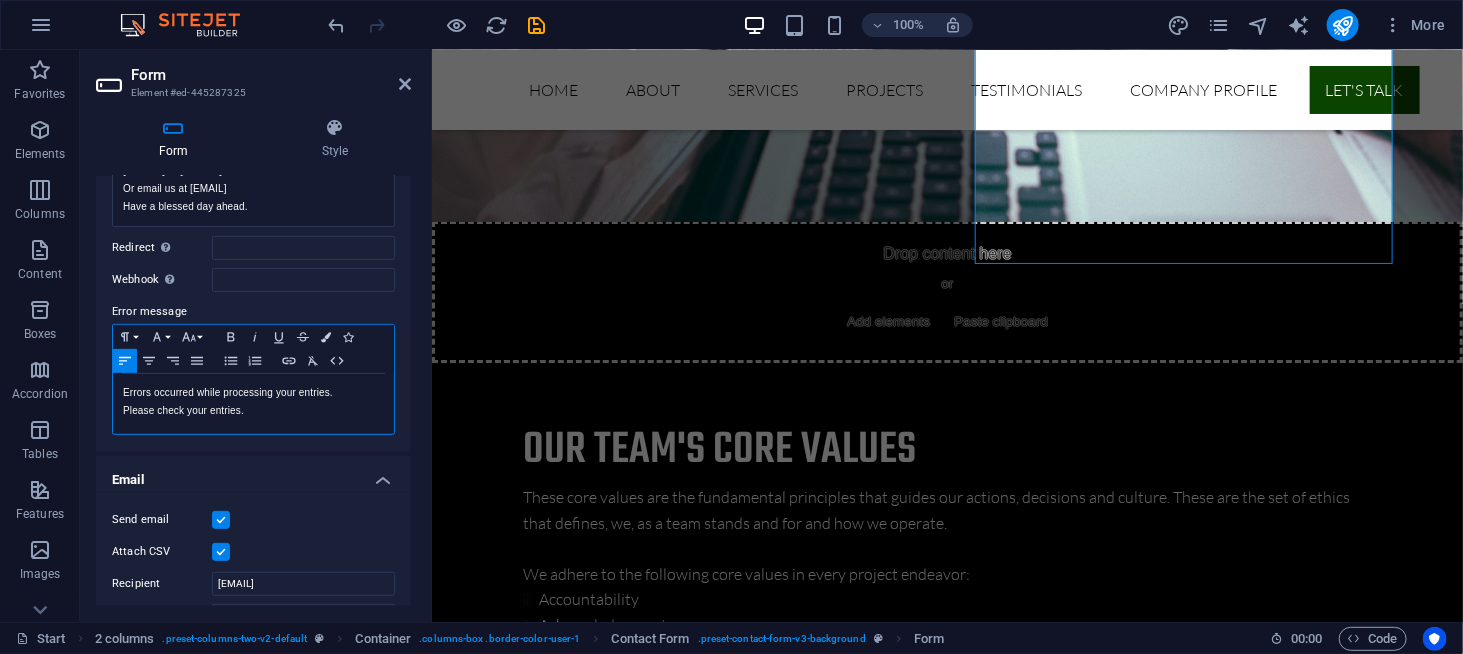 click on "Please check your entries." at bounding box center [253, 411] 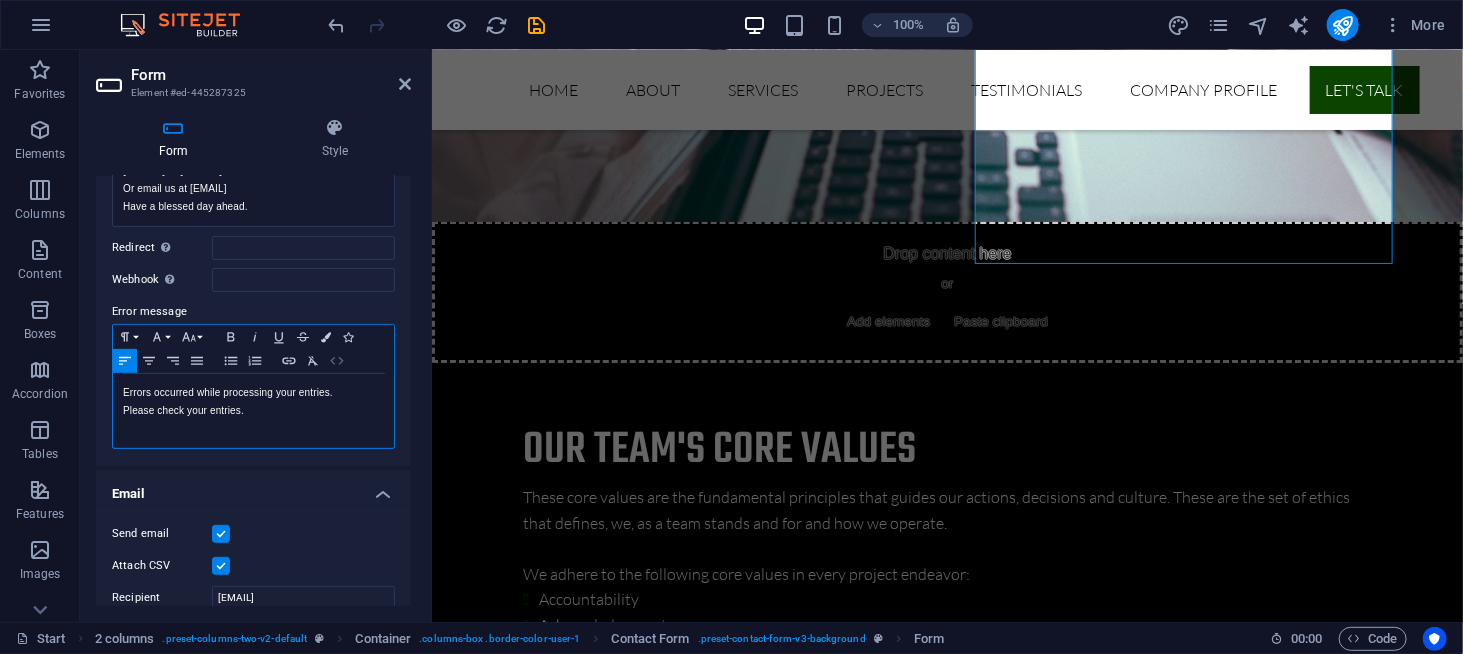 type 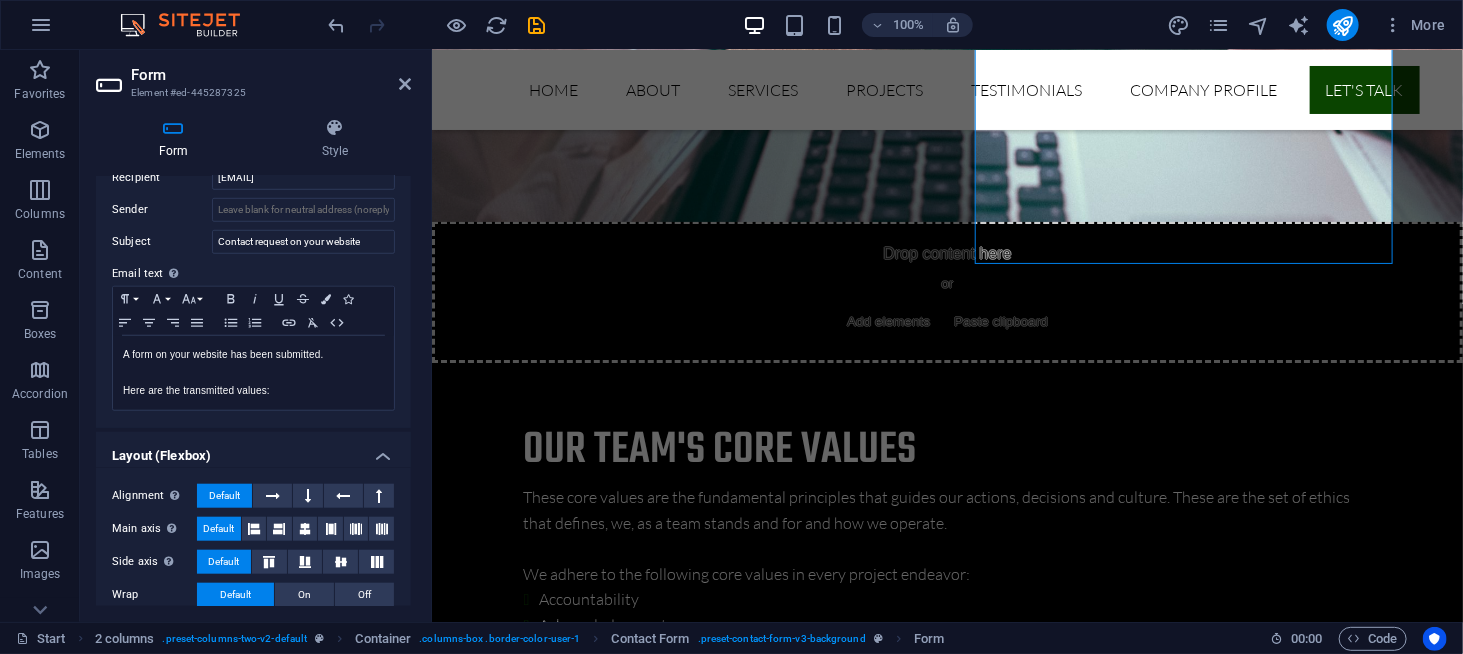 scroll, scrollTop: 767, scrollLeft: 0, axis: vertical 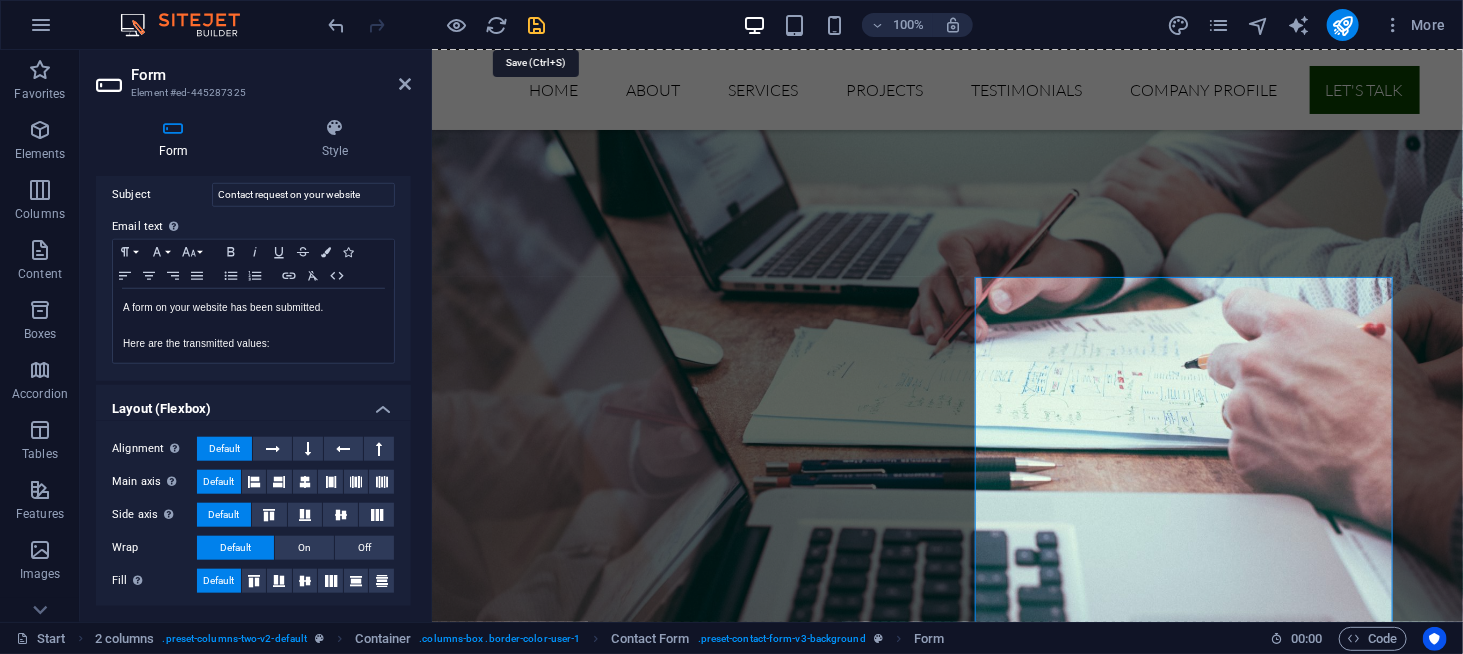 click at bounding box center (537, 25) 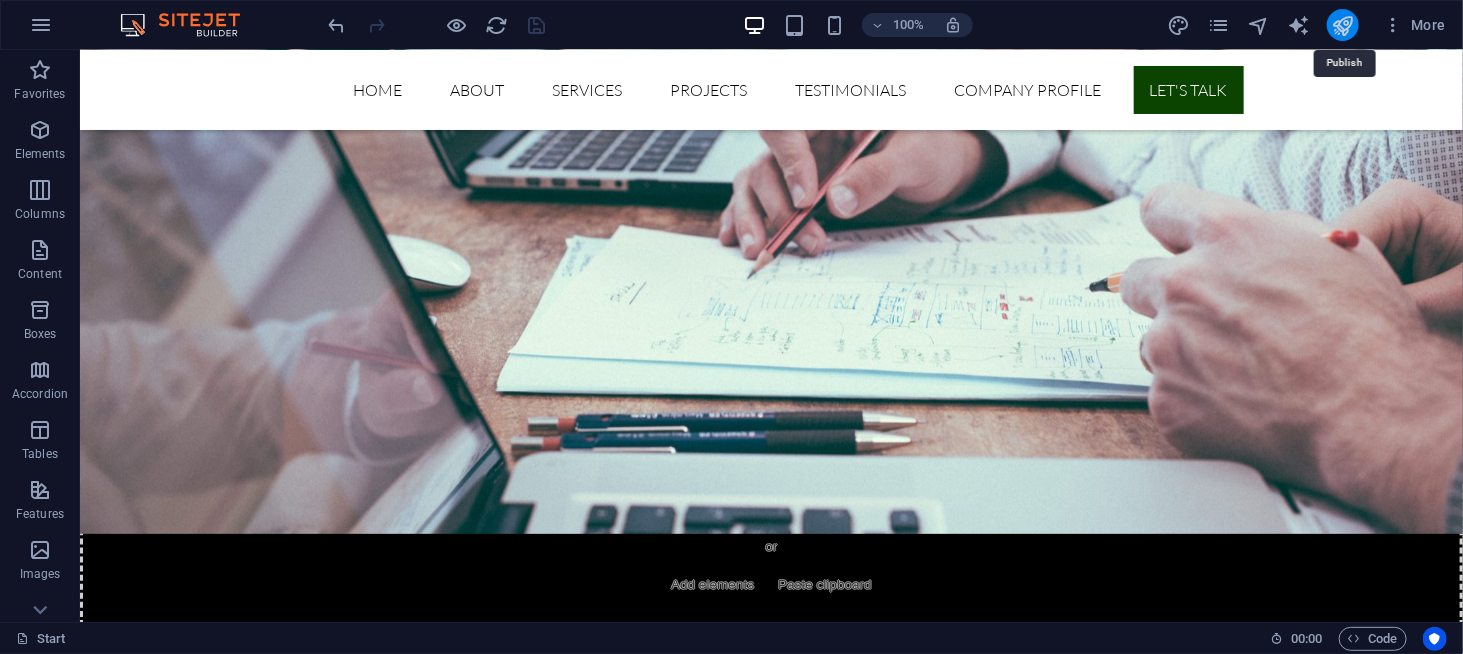 click at bounding box center (1342, 25) 